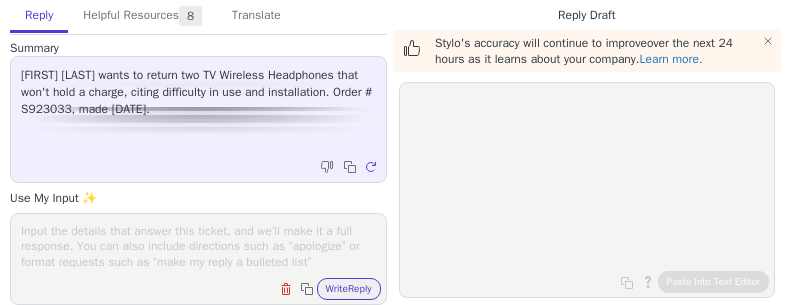 scroll, scrollTop: 0, scrollLeft: 0, axis: both 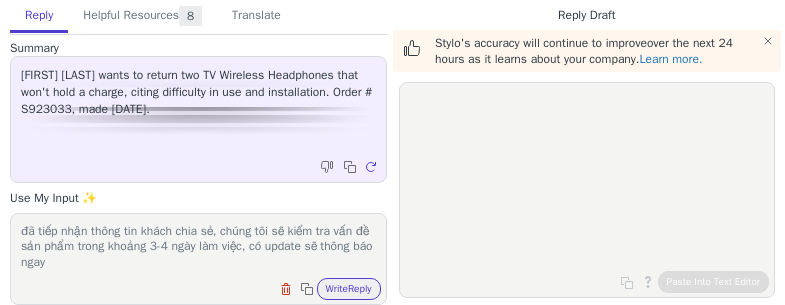 type on "đã tiếp nhận thông tin khách chia sẻ, chúng tôi sẽ kiểm tra vấn đề sản phẩm trong khoảng 3-4 ngày làm việc, có update sẽ thông báo ngay" 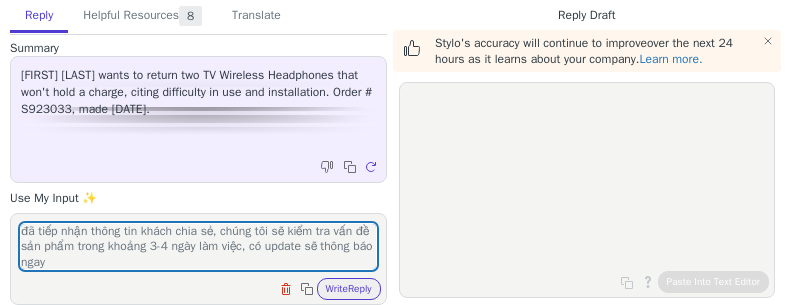 click on "Clear field Copy to clipboard Write  Reply" at bounding box center [208, 287] 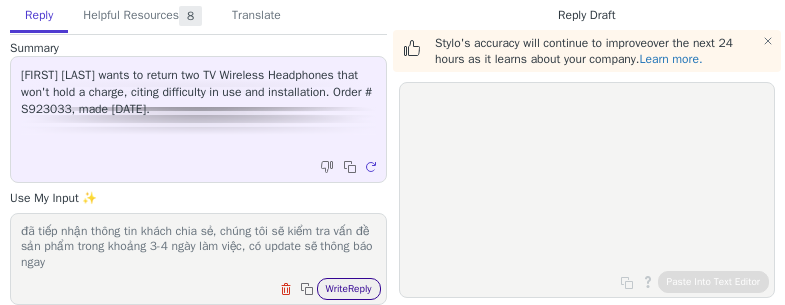 click on "Write  Reply" at bounding box center (349, 289) 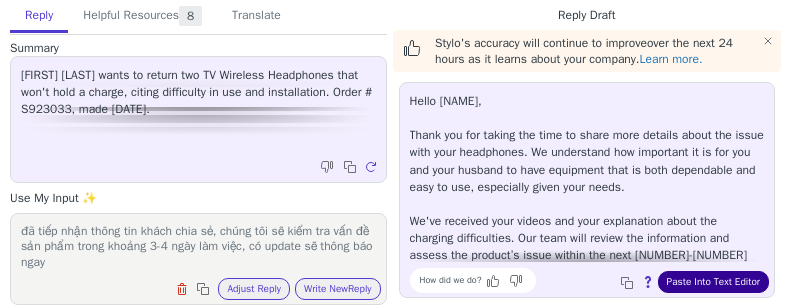 click on "Paste Into Text Editor" at bounding box center (713, 282) 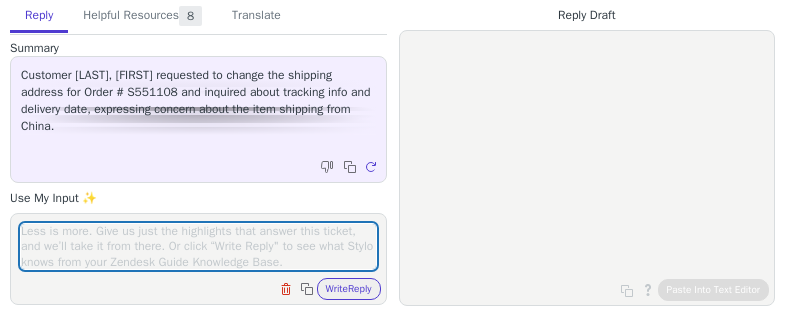 click at bounding box center [198, 246] 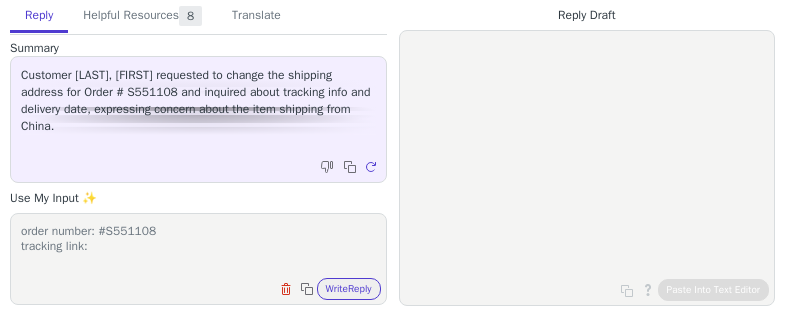 paste on "https://www.yuntrack.com/parcelTracking?id=YT2515400705947592" 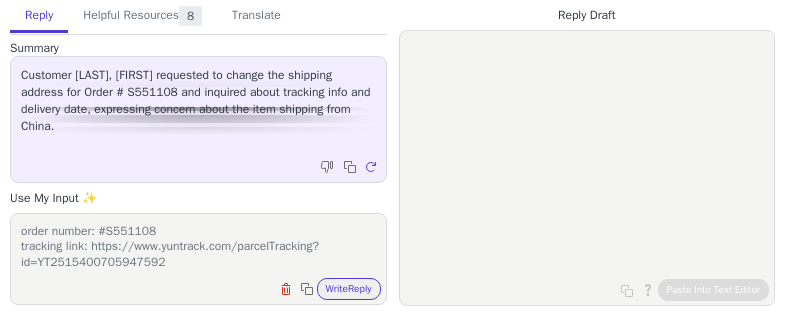 scroll, scrollTop: 16, scrollLeft: 0, axis: vertical 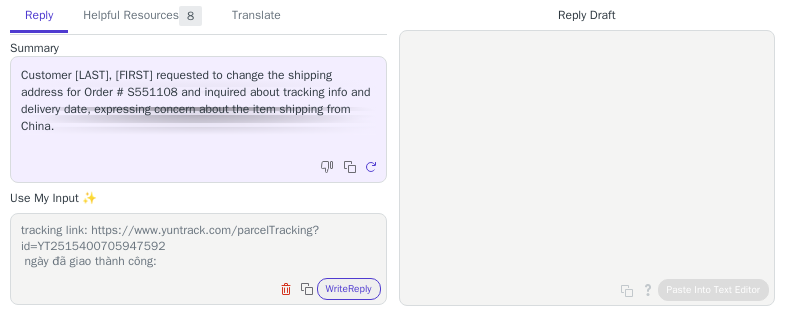 type on "order number: #S551108
tracking link: https://www.yuntrack.com/parcelTracking?id=YT2515400705947592
ngày đã giao thành công:" 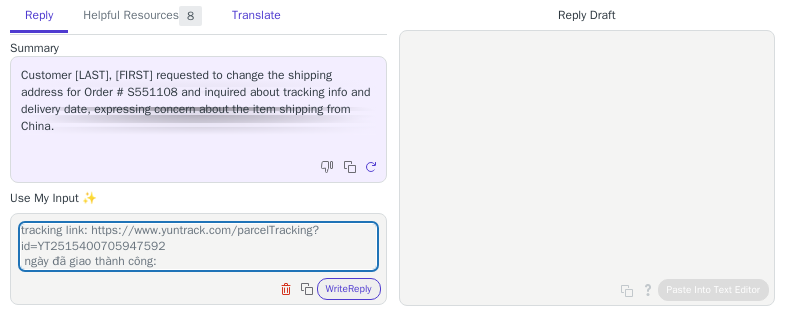 type 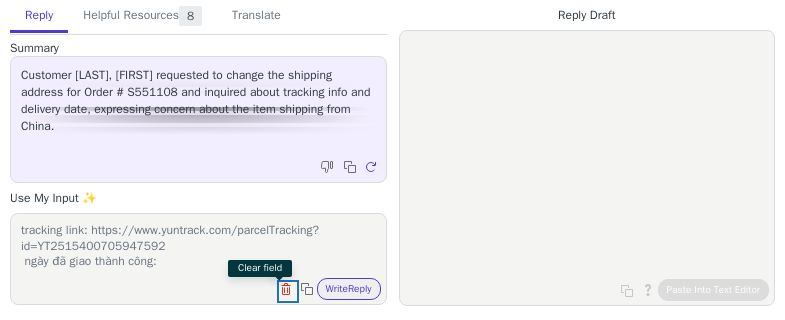 click on "order number: #S551108
tracking link: https://www.yuntrack.com/parcelTracking?id=YT2515400705947592
ngày đã giao thành công:" at bounding box center (198, 246) 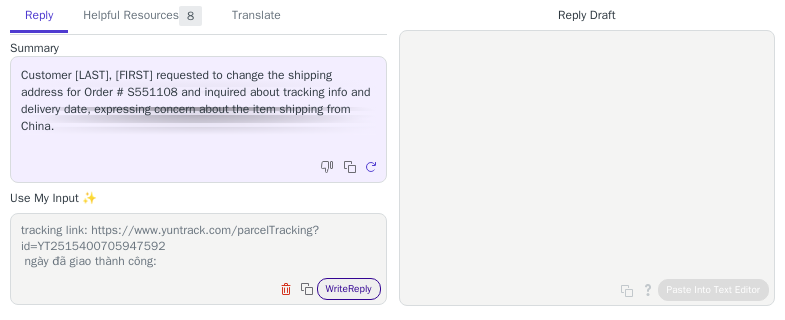 paste on "June,19,2025" 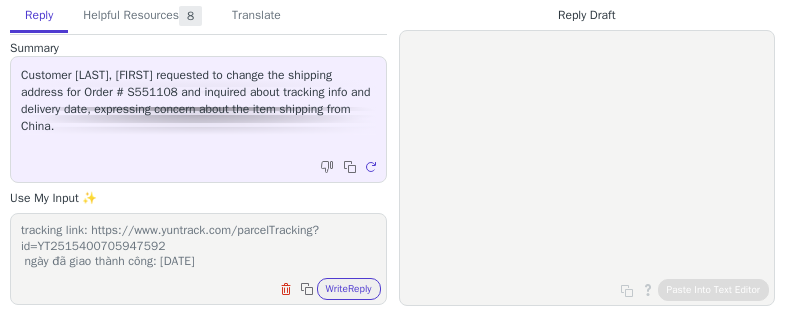 scroll, scrollTop: 32, scrollLeft: 0, axis: vertical 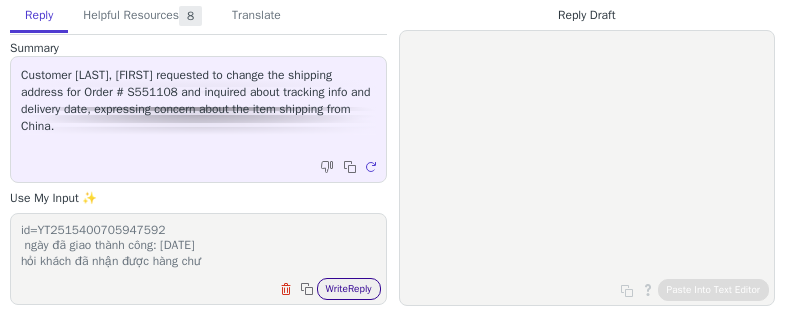 type on "order number: #S551108
tracking link: https://www.yuntrack.com/parcelTracking?id=YT2515400705947592
ngày đã giao thành công: June,19,2025
hỏi khách đã nhận được hàng chưa" 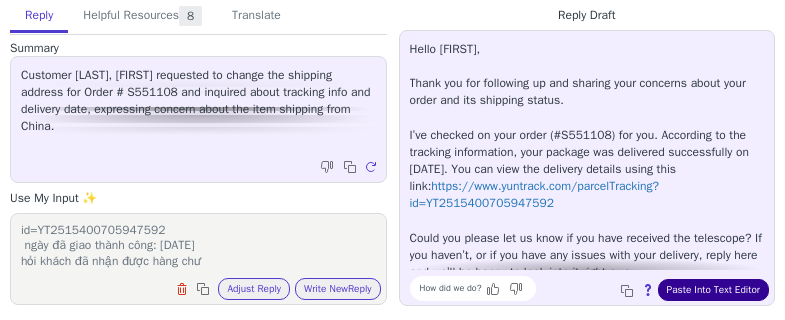 click on "Paste Into Text Editor" at bounding box center [713, 290] 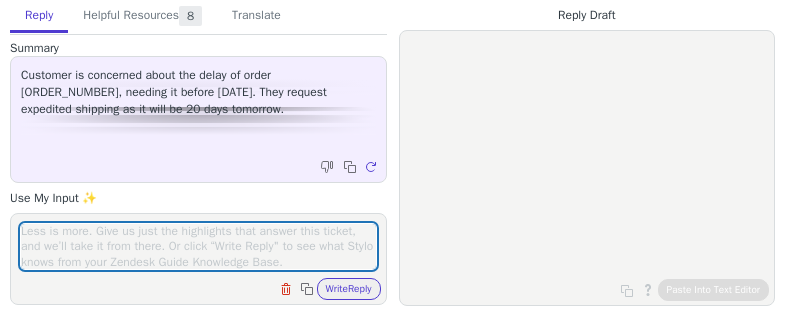 scroll, scrollTop: 0, scrollLeft: 0, axis: both 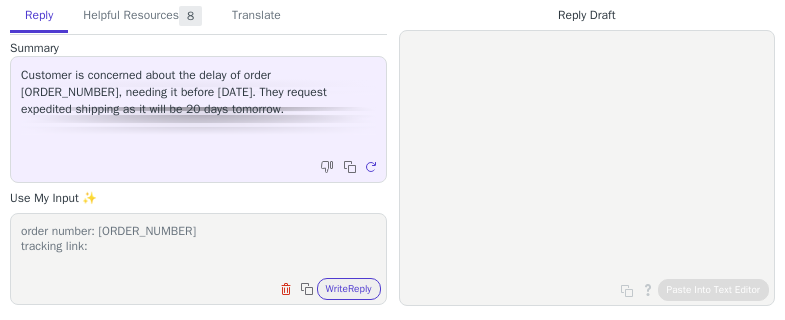 paste on "https://www.yuntrack.com/parcelTracking?id=[TRACKING_ID]" 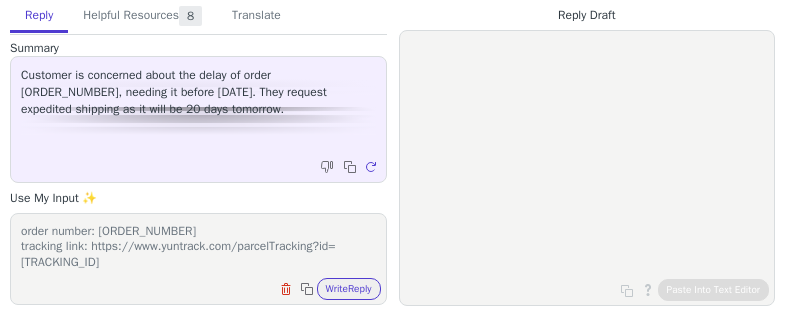 scroll, scrollTop: 16, scrollLeft: 0, axis: vertical 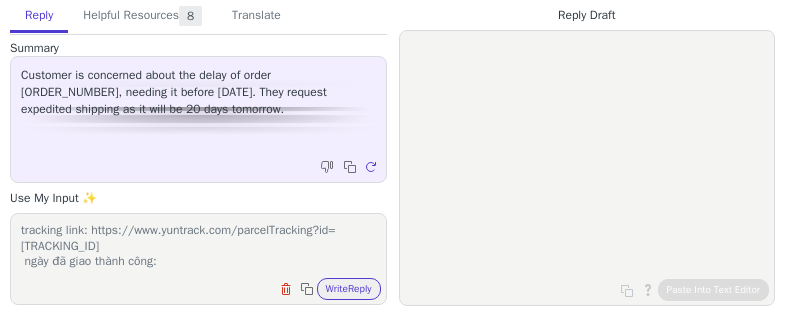 paste on "[DATE]" 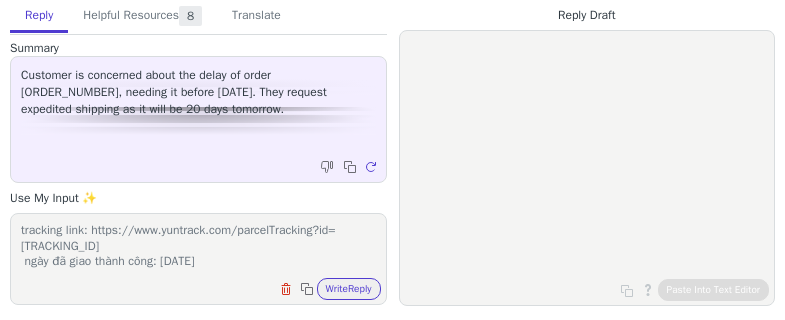 scroll, scrollTop: 32, scrollLeft: 0, axis: vertical 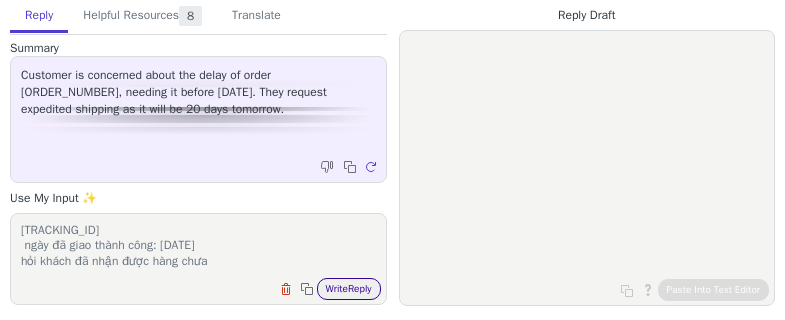 type on "order number: [ORDER_NUMBER]
tracking link: https://www.yuntrack.com/parcelTracking?id=[TRACKING_ID]
ngày đã giao thành công: [DATE]
hỏi khách đã nhận được hàng chưa" 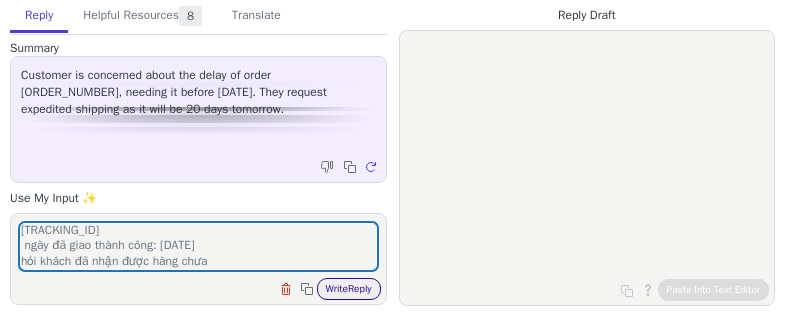 click on "Write  Reply" at bounding box center [349, 289] 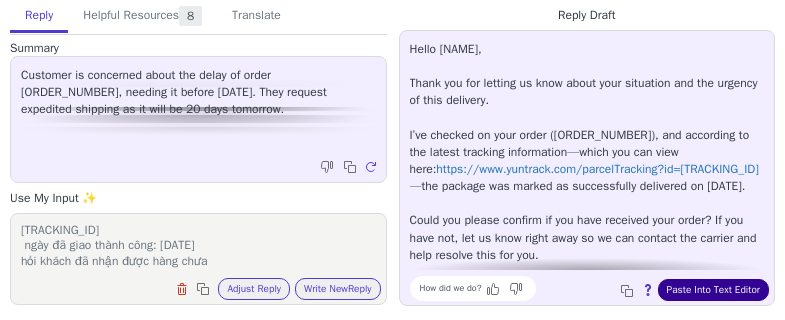 click on "Paste Into Text Editor" at bounding box center (713, 290) 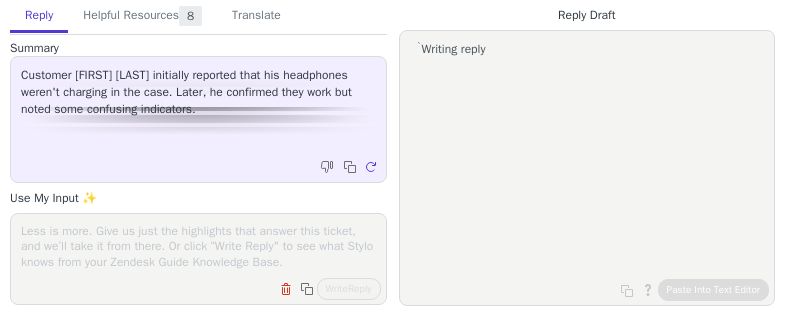 scroll, scrollTop: 0, scrollLeft: 0, axis: both 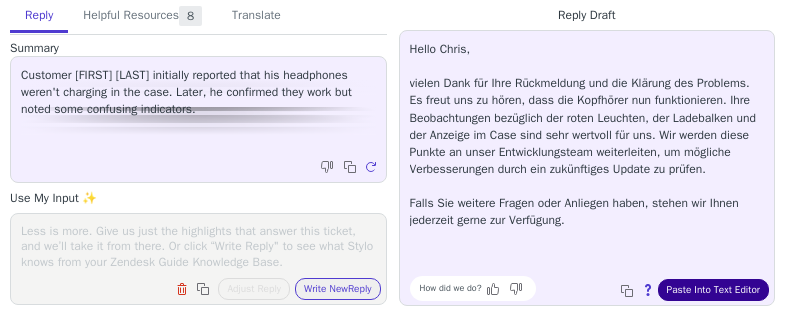 click on "Paste Into Text Editor" at bounding box center (713, 290) 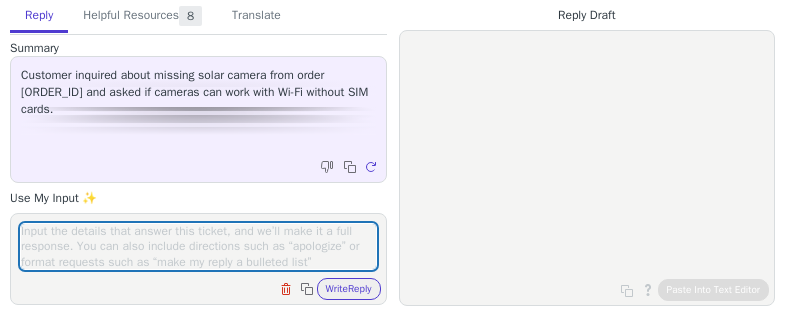 scroll, scrollTop: 0, scrollLeft: 0, axis: both 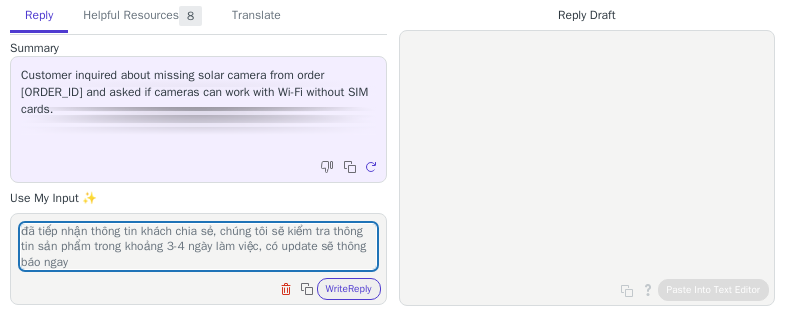 type on "đã tiếp nhận thông tin khách chia sẻ, chúng tôi sẽ kiểm tra thông tin sản phẩm trong khoảng 3-4 ngày làm việc, có update sẽ thông báo ngay" 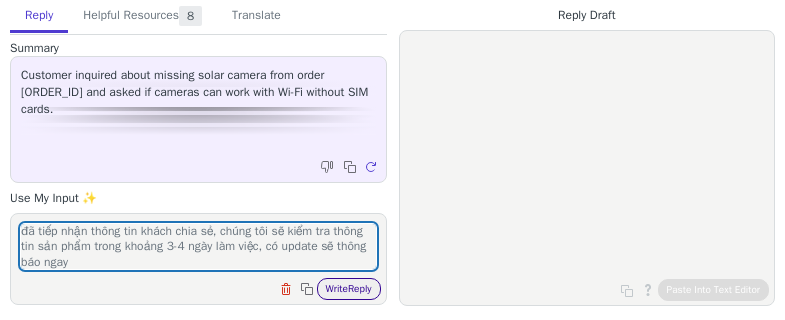 click on "Clear field Copy to clipboard Write  Reply" at bounding box center [208, 287] 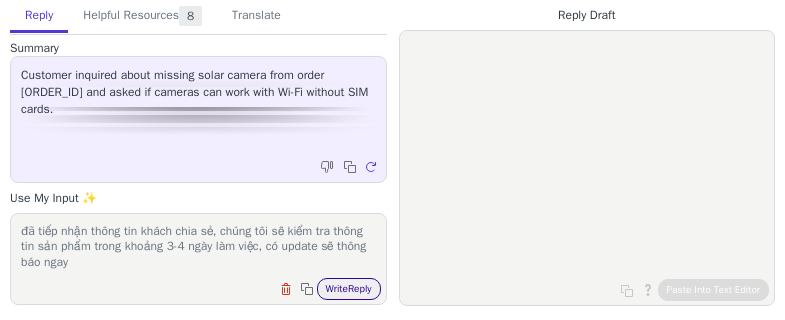 click on "Write  Reply" at bounding box center (349, 289) 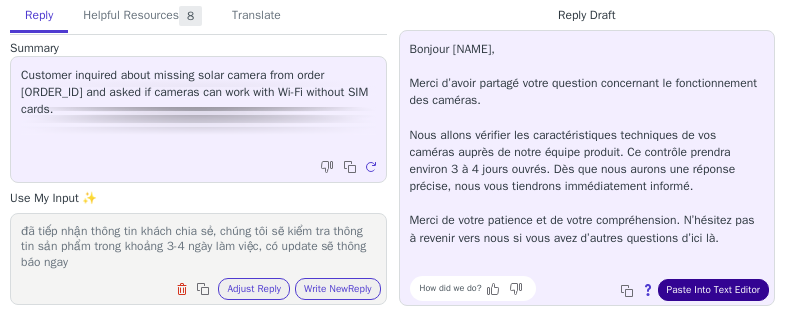 click on "Paste Into Text Editor" at bounding box center [713, 290] 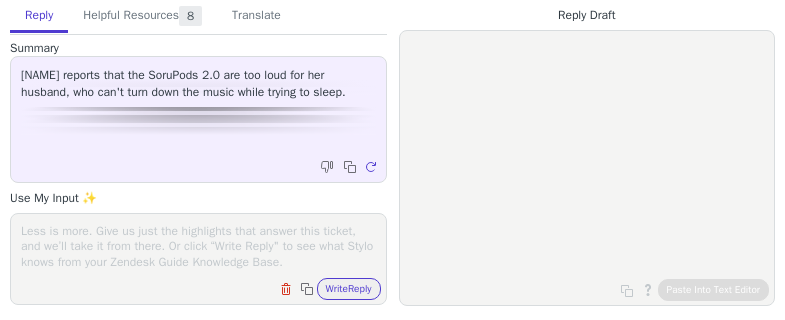 scroll, scrollTop: 0, scrollLeft: 0, axis: both 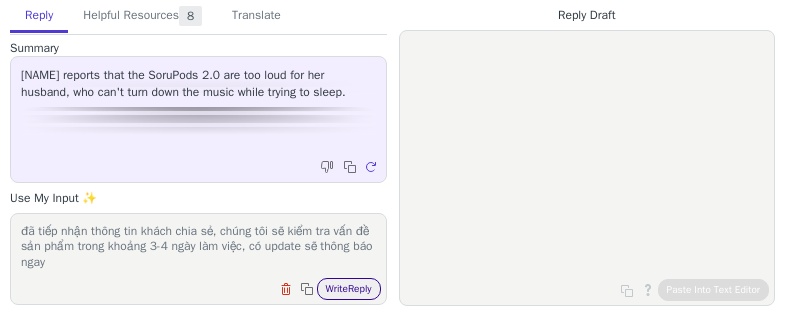 type on "đã tiếp nhận thông tin khách chia sẻ, chúng tôi sẽ kiểm tra vấn đề sản phẩm trong khoảng 3-4 ngày làm việc, có update sẽ thông báo ngay" 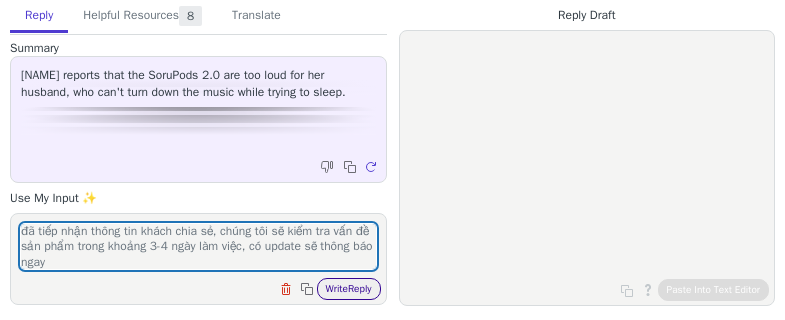 click on "Write  Reply" at bounding box center (349, 289) 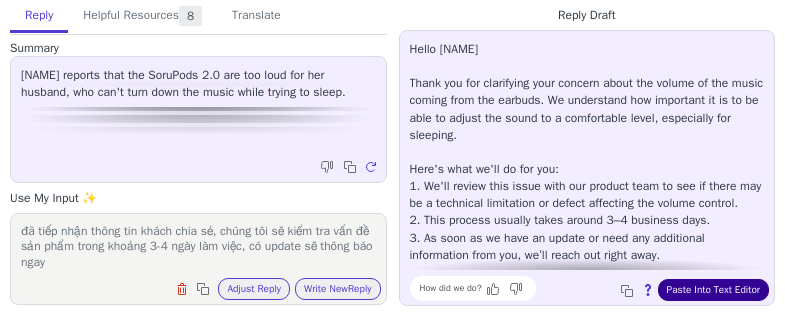 click on "Paste Into Text Editor" at bounding box center [713, 290] 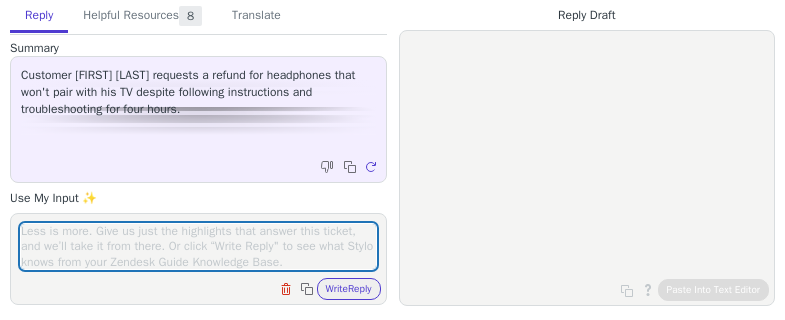 click at bounding box center [198, 246] 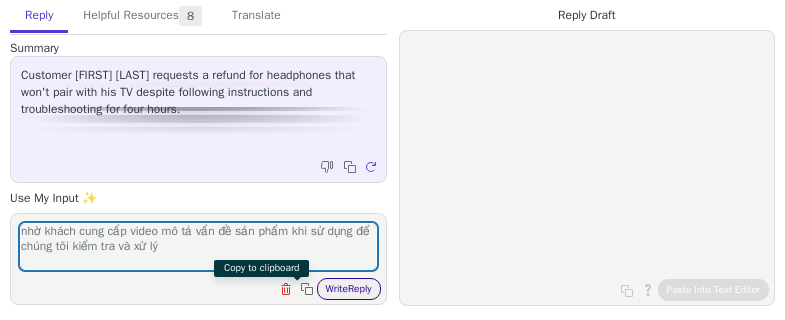 type on "nhờ khách cung cấp video mô tả vấn đề sản phẩm khi sử dụng để chúng tôi kiểm tra và xử lý" 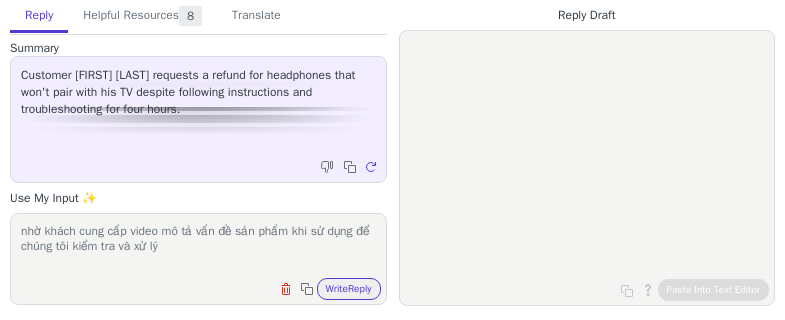drag, startPoint x: 328, startPoint y: 287, endPoint x: 450, endPoint y: 287, distance: 122 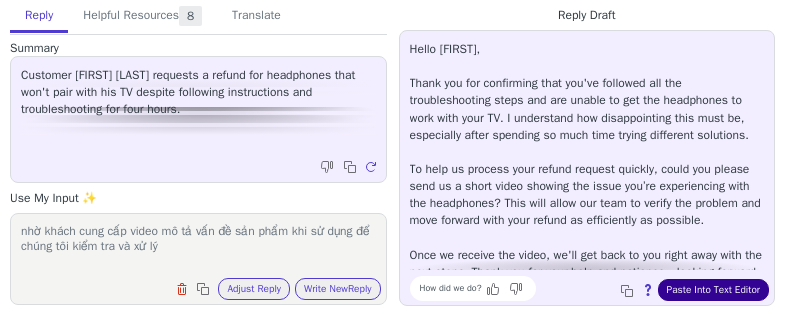 click on "Paste Into Text Editor" at bounding box center (713, 290) 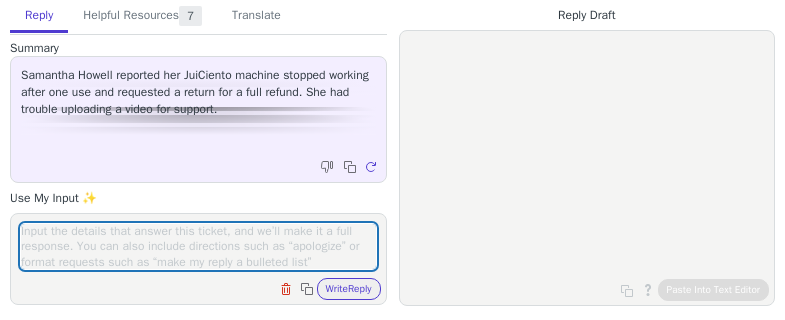 scroll, scrollTop: 0, scrollLeft: 0, axis: both 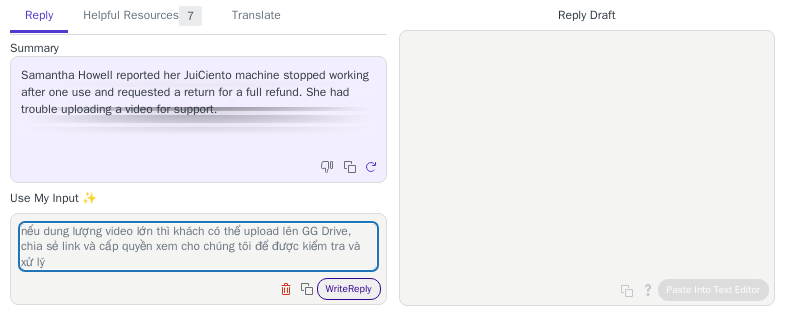 type on "nếu dung lượng video lớn thì khách có thể upload lên GG Drive, chia sẻ link và cấp quyền xem cho chúng tôi để được kiểm tra và xử lý" 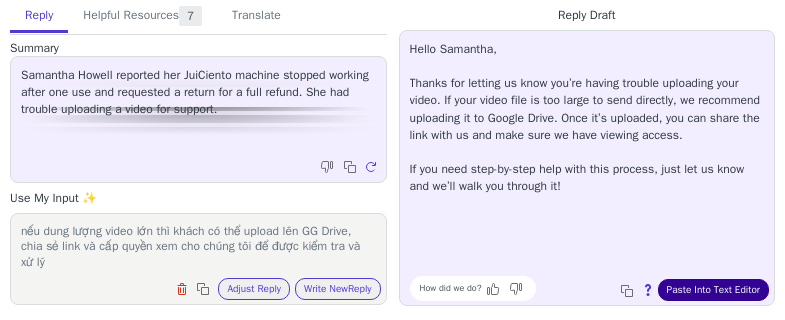 click on "Paste Into Text Editor" at bounding box center (713, 290) 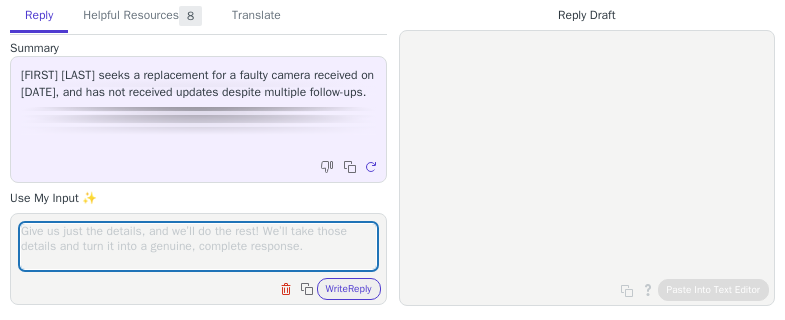 scroll, scrollTop: 0, scrollLeft: 0, axis: both 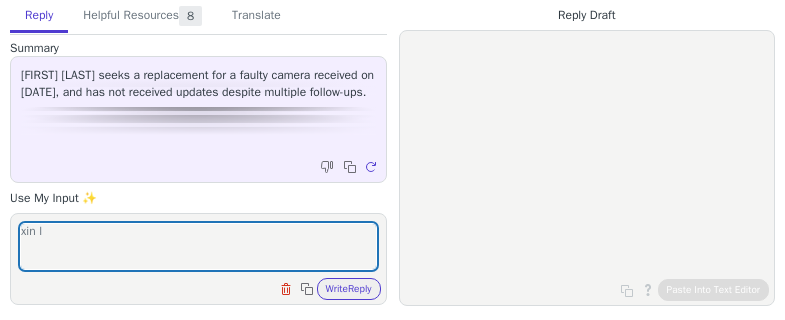 type on "xin lỗ" 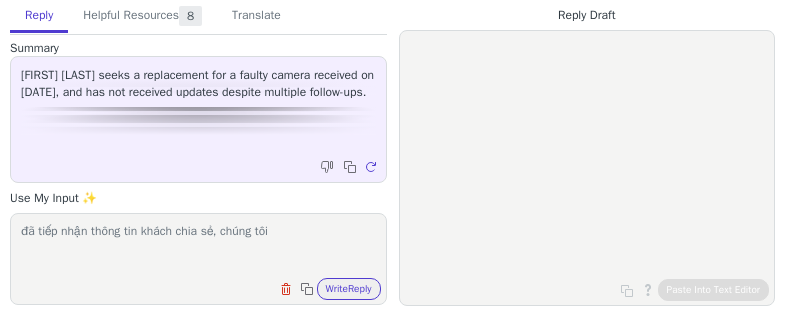 click on "đã tiếp nhận thông tin khách chia sẻ, chúng tôi" at bounding box center (198, 246) 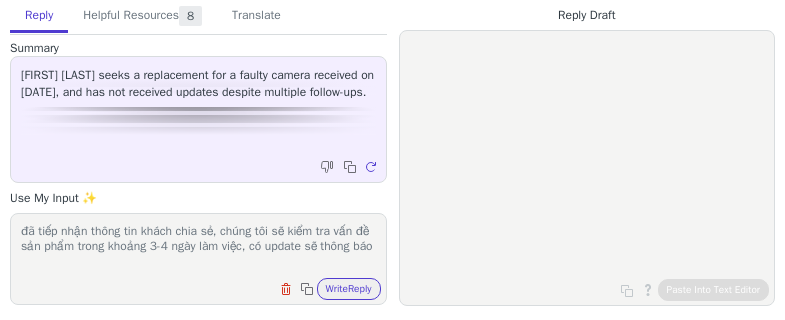 scroll, scrollTop: 0, scrollLeft: 0, axis: both 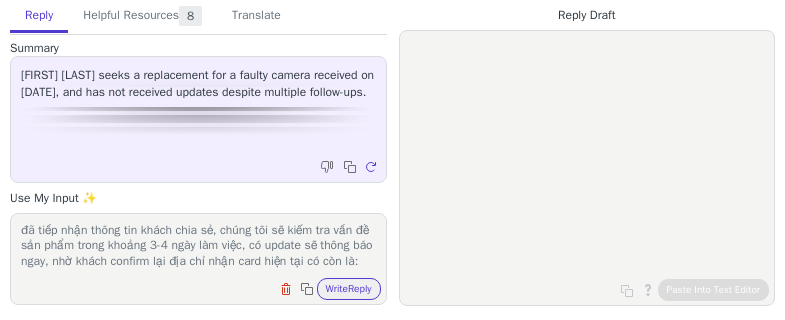 click on "đã tiếp nhận thông tin khách chia sẻ, chúng tôi sẽ kiểm tra vấn đề sản phẩm trong khoảng 3-4 ngày làm việc, có update sẽ thông báo ngay, nhờ khách confirm lại địa chỉ nhận card hiện tại có còn là:  Clear field Copy to clipboard Write  Reply" at bounding box center (198, 259) 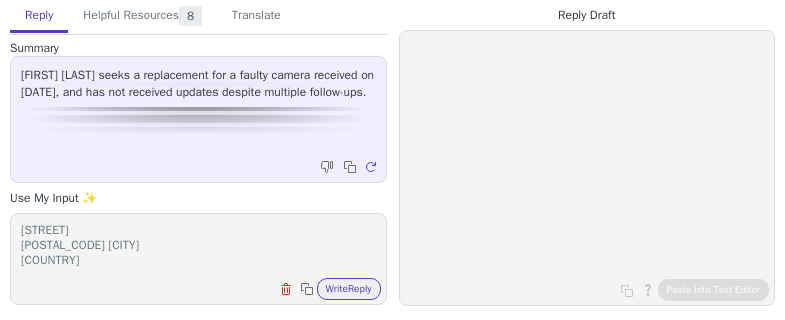 scroll, scrollTop: 78, scrollLeft: 0, axis: vertical 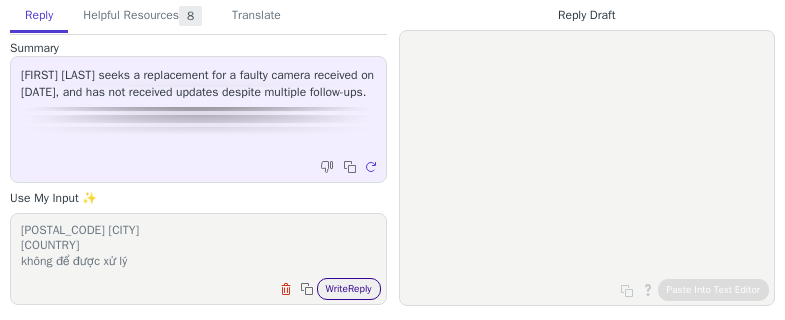 type on "đã tiếp nhận thông tin khách chia sẻ, chúng tôi sẽ kiểm tra vấn đề sản phẩm trong khoảng 3-4 ngày làm việc, có update sẽ thông báo ngay, nhờ khách confirm lại địa chỉ nhận card hiện tại có còn là: [FIRST] [LAST]
[STREET]
[POSTAL_CODE] [CITY]
[COUNTRY]
không để được xử lý" 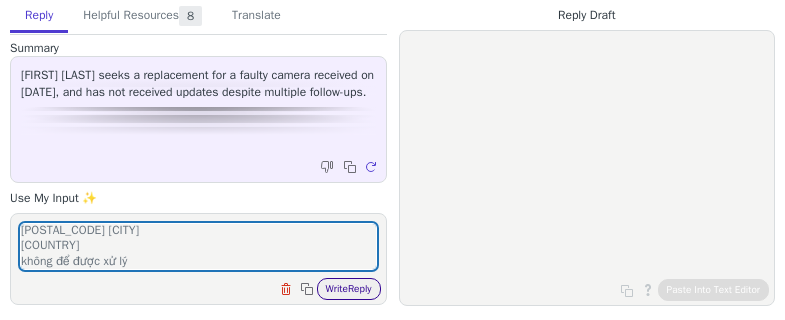 click on "Write  Reply" at bounding box center [349, 289] 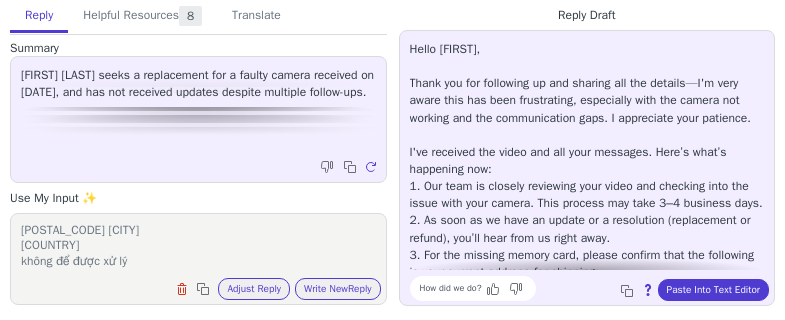 click on "Copy to clipboard About this reply Paste Into Text Editor" at bounding box center [692, 290] 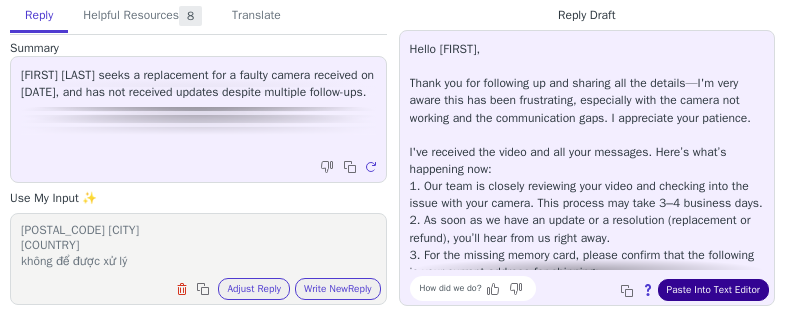 click on "Paste Into Text Editor" at bounding box center [713, 290] 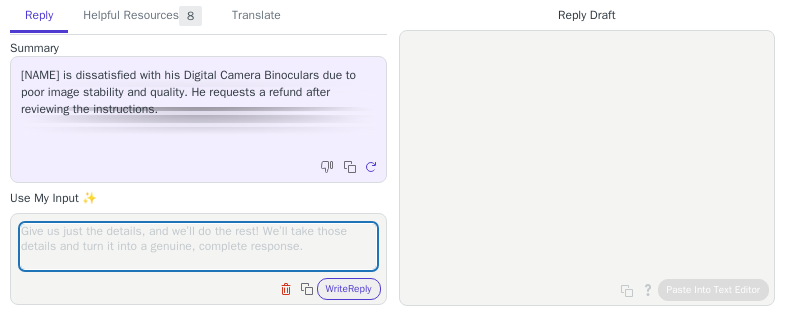scroll, scrollTop: 0, scrollLeft: 0, axis: both 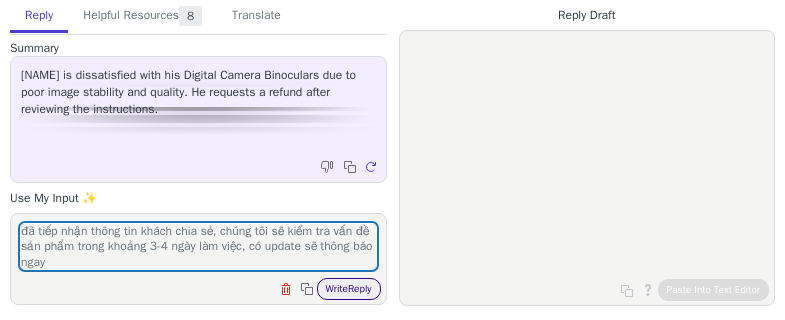 type on "đã tiếp nhận thông tin khách chia sẻ, chúng tôi sẽ kiểm tra vấn đề sản phẩm trong khoảng 3-4 ngày làm việc, có update sẽ thông báo ngay" 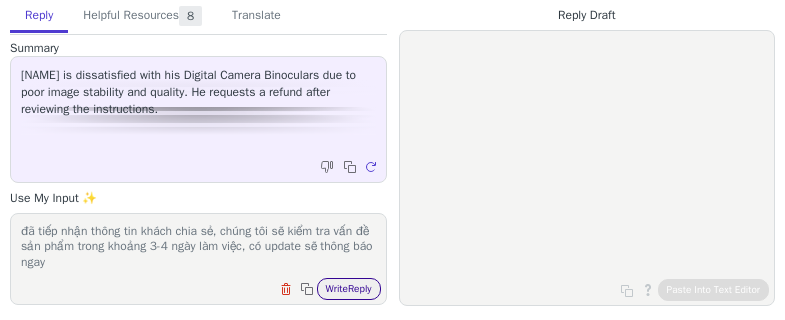 click on "Write  Reply" at bounding box center [349, 289] 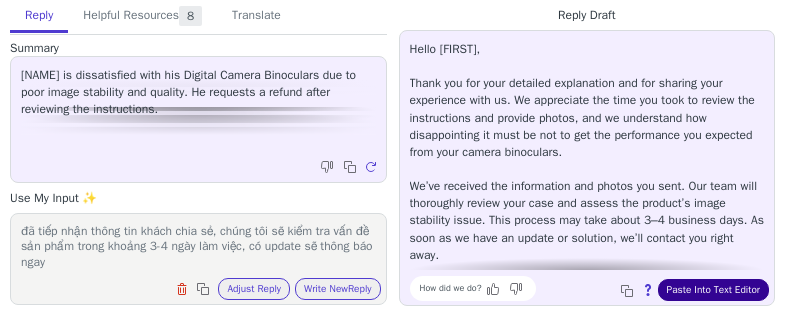 click on "Paste Into Text Editor" at bounding box center [713, 290] 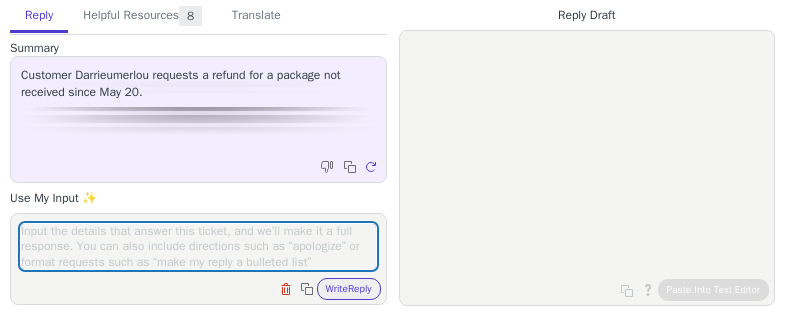 click at bounding box center [198, 246] 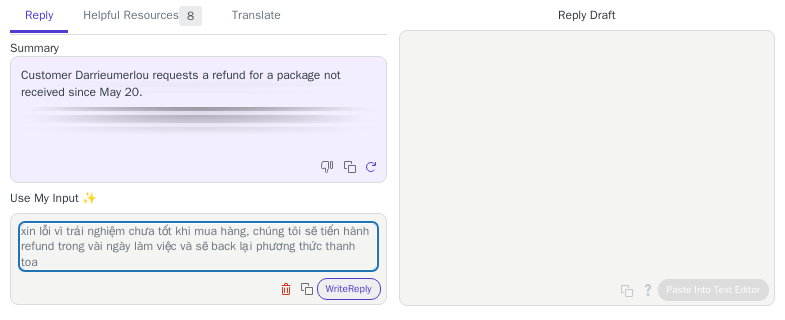 scroll, scrollTop: 0, scrollLeft: 0, axis: both 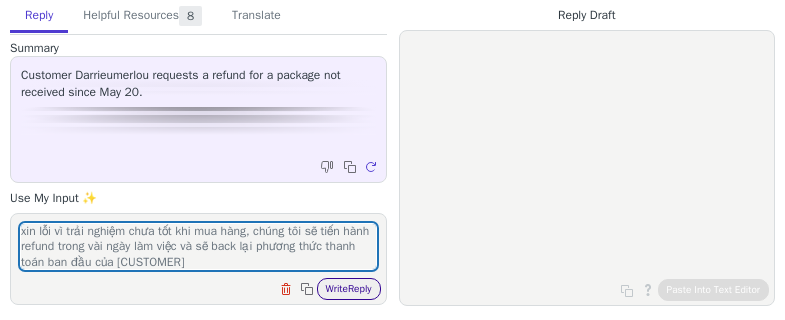 type on "xin lỗi vì trải nghiệm chưa tốt khi mua hàng, chúng tôi sẽ tiến hành refund trong vài ngày làm việc và sẽ back lại phương thức thanh toán ban đầu của khách" 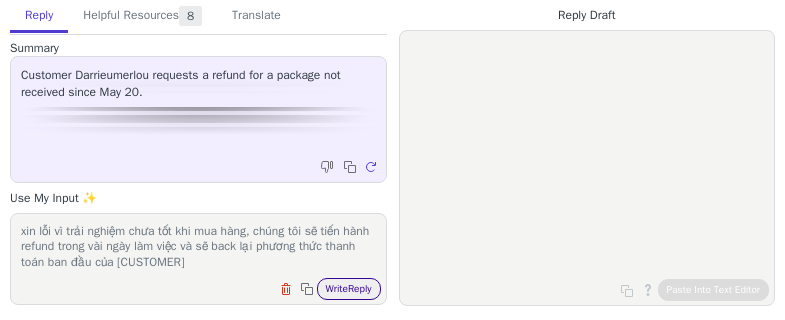 click on "Write  Reply" at bounding box center (349, 289) 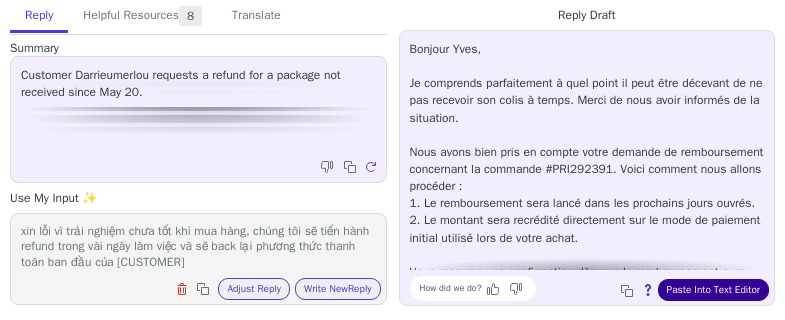 click on "Paste Into Text Editor" at bounding box center [713, 290] 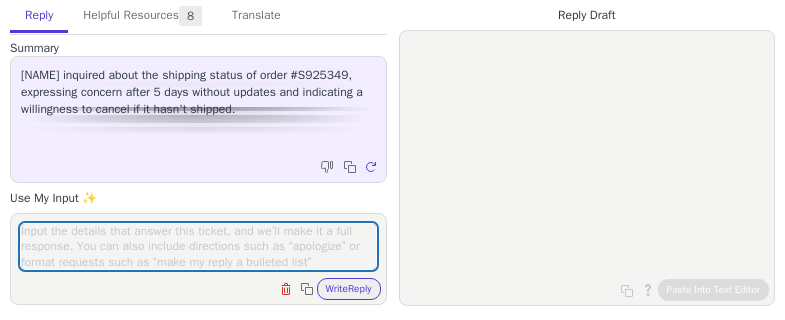 scroll, scrollTop: 0, scrollLeft: 0, axis: both 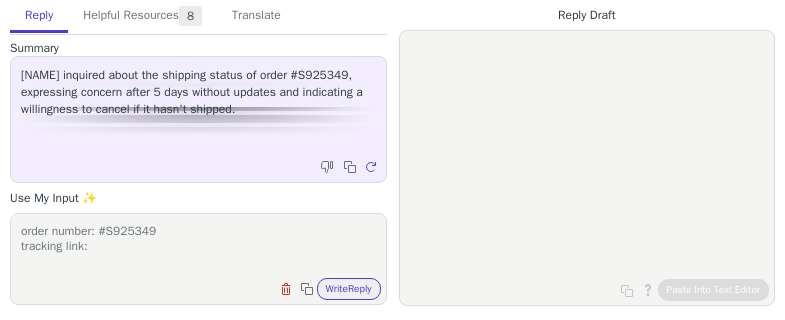 paste on "https://www.yuntrack.com/parcelTracking?id=YT2515600703952664" 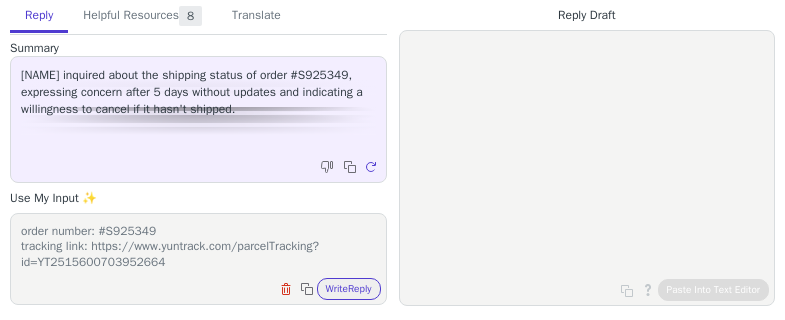 scroll, scrollTop: 16, scrollLeft: 0, axis: vertical 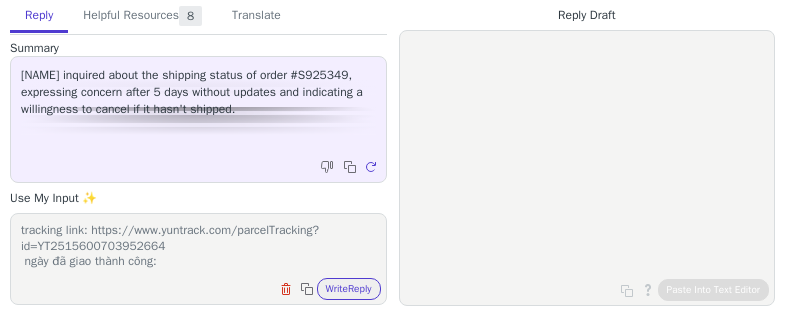 paste on "[DATE]" 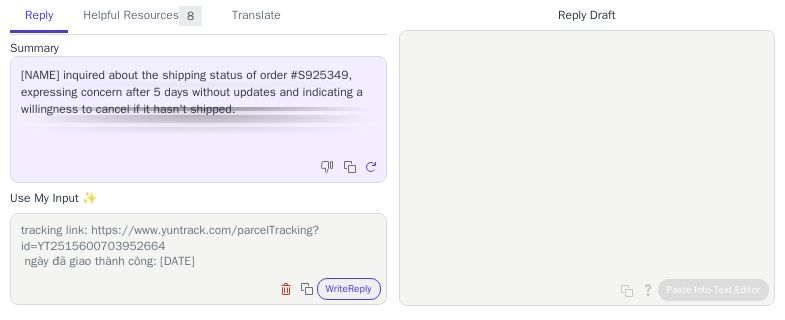 scroll, scrollTop: 32, scrollLeft: 0, axis: vertical 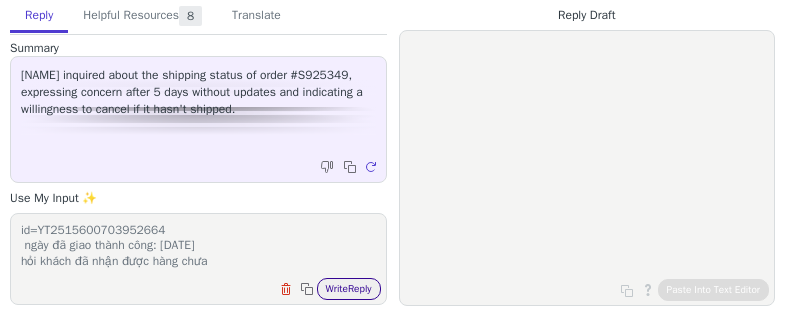 type on "order number: #S925349
tracking link: https://www.yuntrack.com/parcelTracking?id=YT2515600703952664
ngày đã giao thành công: [DATE]
hỏi khách đã nhận được hàng chưa" 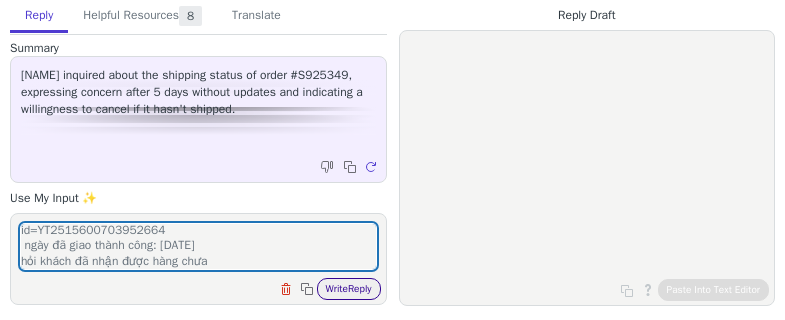 click on "Write  Reply" at bounding box center [349, 289] 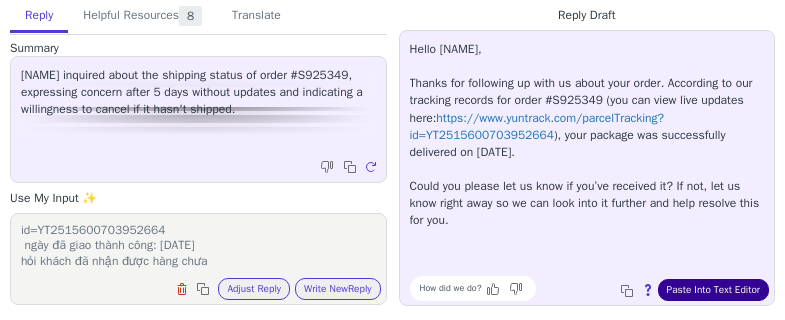 click on "Paste Into Text Editor" at bounding box center [713, 290] 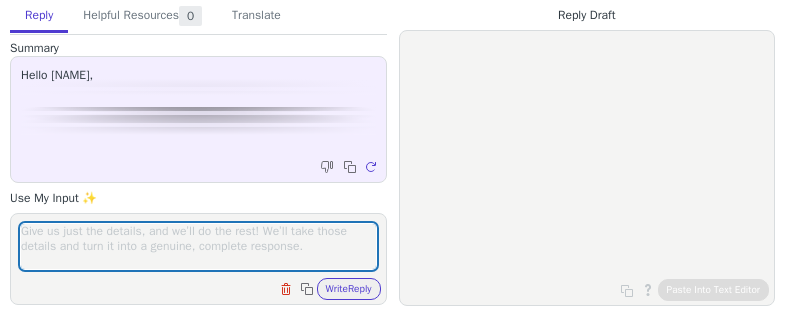 scroll, scrollTop: 0, scrollLeft: 0, axis: both 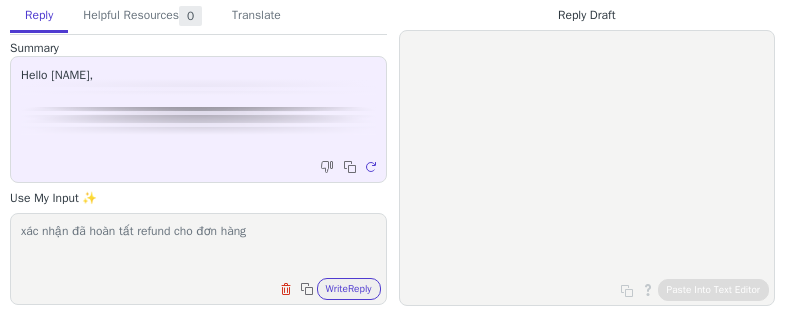 paste on "DEAL476907" 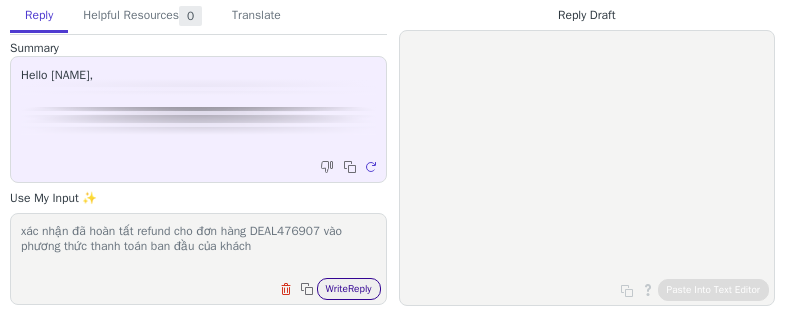 type on "xác nhận đã hoàn tất refund cho đơn hàng DEAL476907 vào phương thức thanh toán ban đầu của khách" 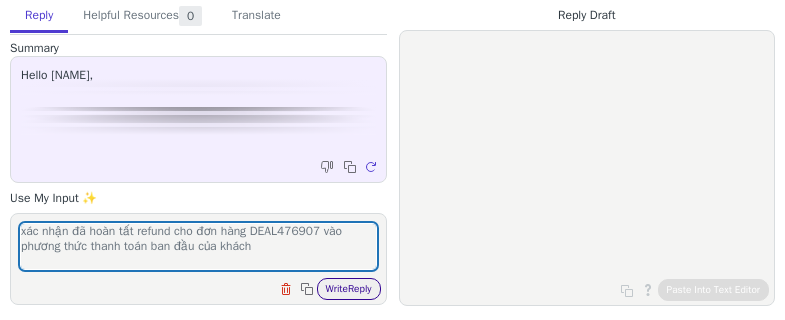 click on "Write  Reply" at bounding box center [349, 289] 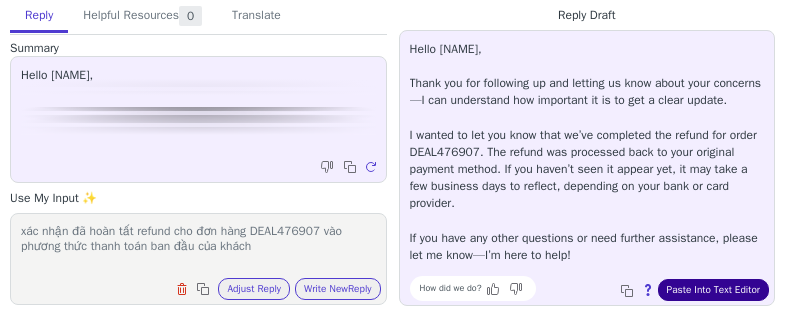 click on "Paste Into Text Editor" at bounding box center (713, 290) 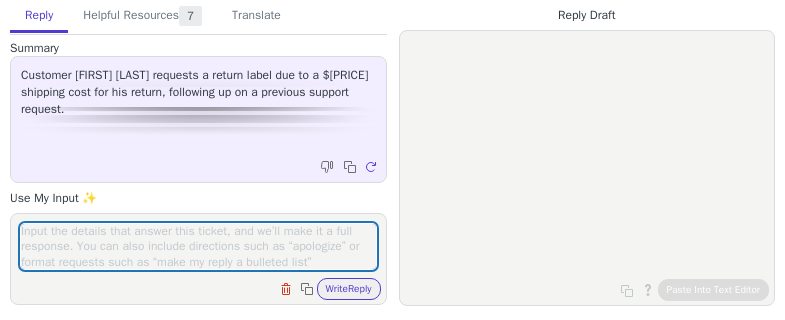 click at bounding box center [198, 246] 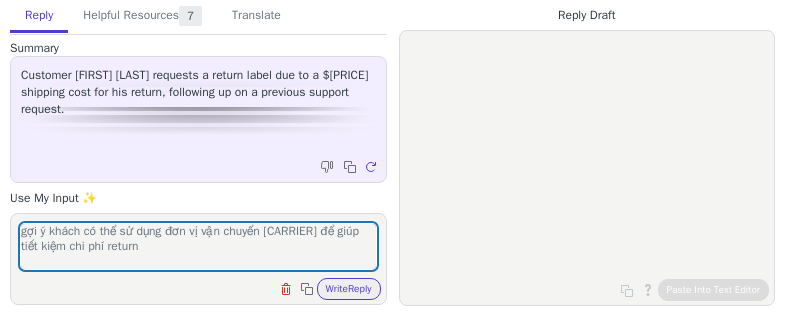 scroll, scrollTop: 0, scrollLeft: 0, axis: both 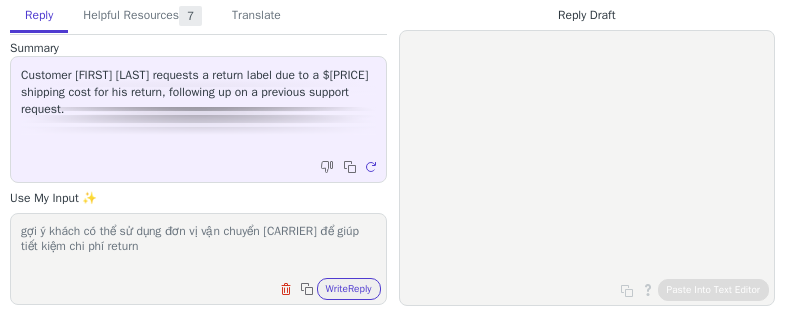 click on "gợi ý khách có thể sử dụng đơn vị vận chuyển [CARRIER] để giúp tiết kiệm chi phí return" at bounding box center [198, 246] 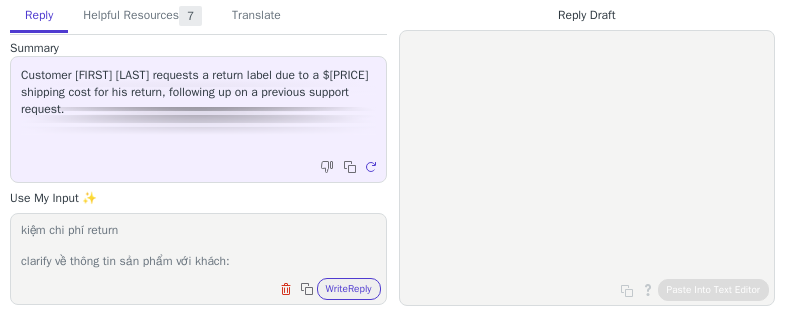 paste on "it is a smart notebook integrated with an app to easily convert handwriting to digital format." 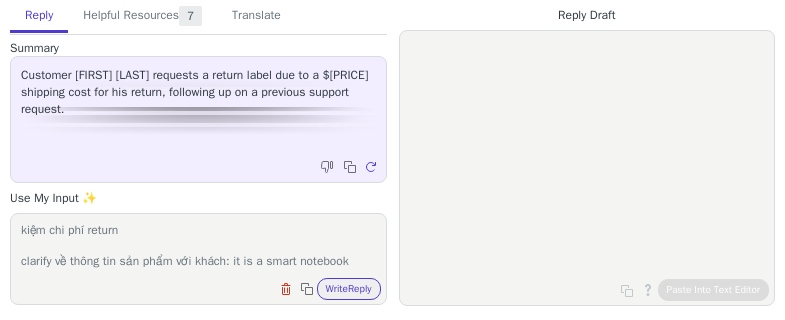 scroll, scrollTop: 48, scrollLeft: 0, axis: vertical 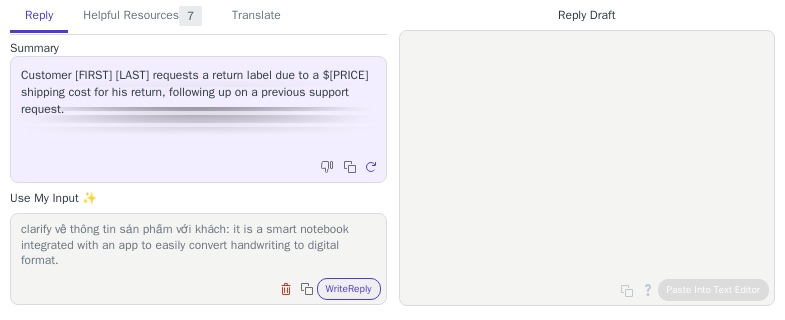click on "gợi ý khách có thể sử dụng đơn vị vận chuyển [BRAND] để giúp tiết kiệm chi phí return
clarify về thông tin sản phẩm với khách: it is a smart notebook integrated with an app to easily convert handwriting to digital format." at bounding box center (198, 246) 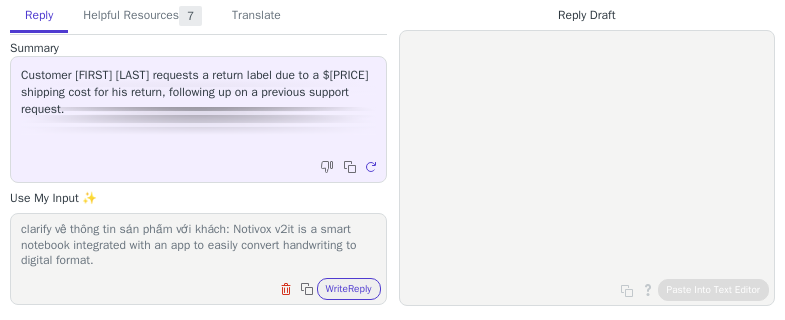 scroll, scrollTop: 45, scrollLeft: 0, axis: vertical 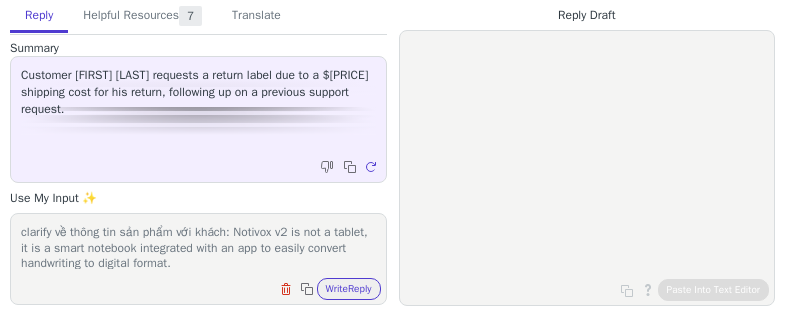 click on "gợi ý khách có thể sử dụng đơn vị vận chuyển usps để giúp tiết kiệm chi phí return
clarify về thông tin sản phẩm với khách: Notivox v2 is not a tablet, it is a smart notebook integrated with an app to easily convert handwriting to digital format." at bounding box center (198, 246) 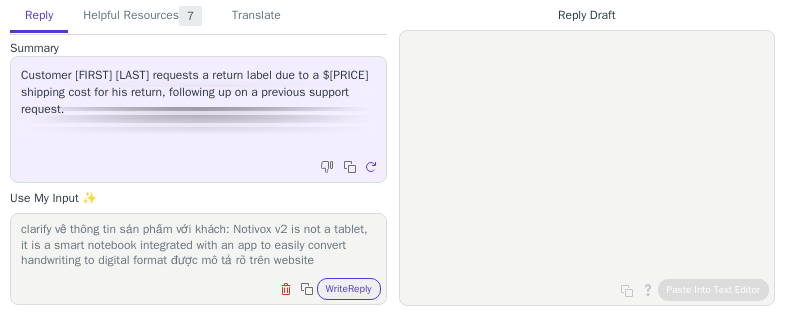 scroll, scrollTop: 63, scrollLeft: 0, axis: vertical 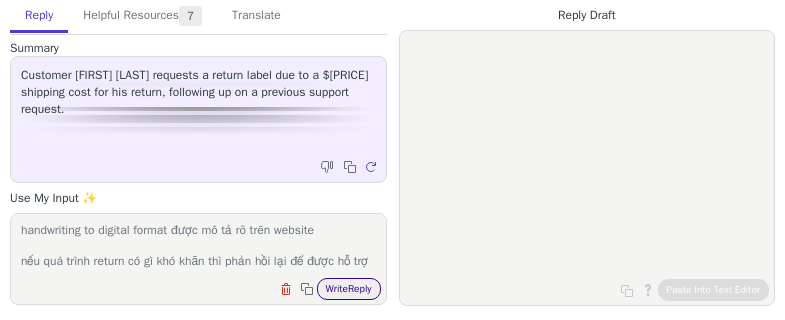 type on "gợi ý khách có thể sử dụng đơn vị vận chuyển usps để giúp tiết kiệm chi phí return
clarify về thông tin sản phẩm với khách: Notivox v2 is not a tablet, it is a smart notebook integrated with an app to easily convert handwriting to digital format được mô tả rõ trên website
nếu quá trình return có gì khó khăn thì phản hồi lại để được hỗ trợ" 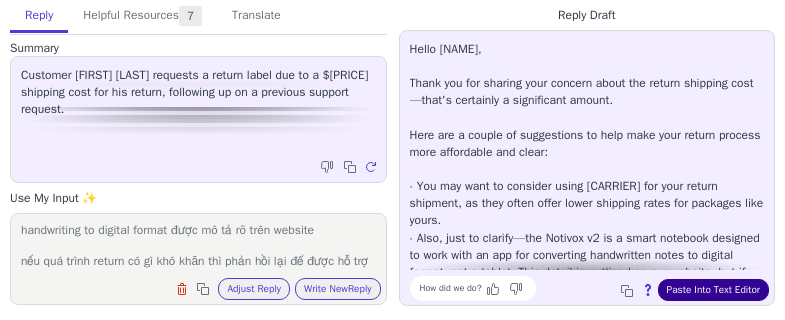 click on "Paste Into Text Editor" at bounding box center (713, 290) 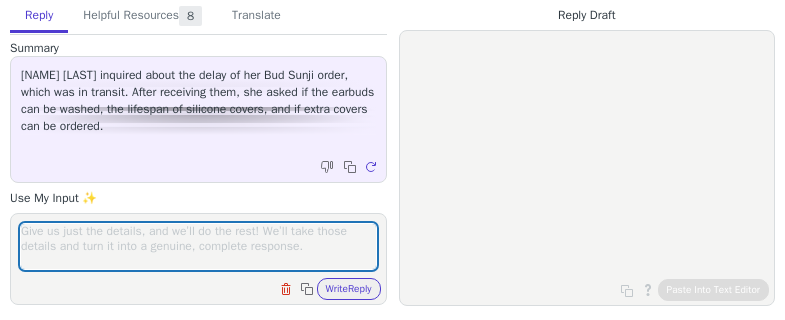 scroll, scrollTop: 0, scrollLeft: 0, axis: both 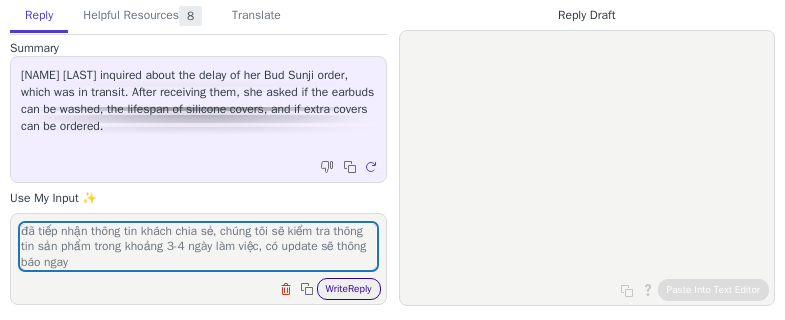 type on "đã tiếp nhận thông tin khách chia sẻ, chúng tôi sẽ kiểm tra thông tin sản phẩm trong khoảng 3-4 ngày làm việc, có update sẽ thông báo ngay" 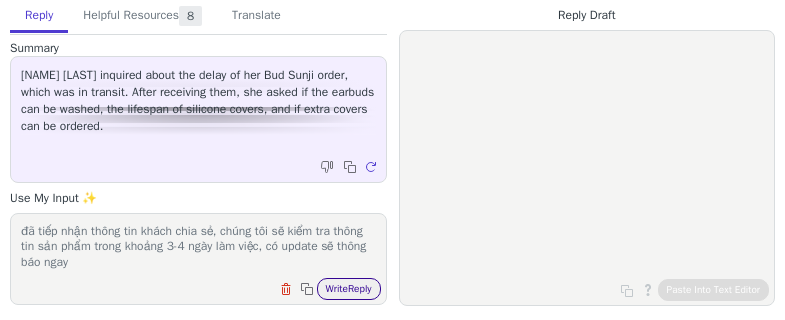 click on "Write  Reply" at bounding box center (349, 289) 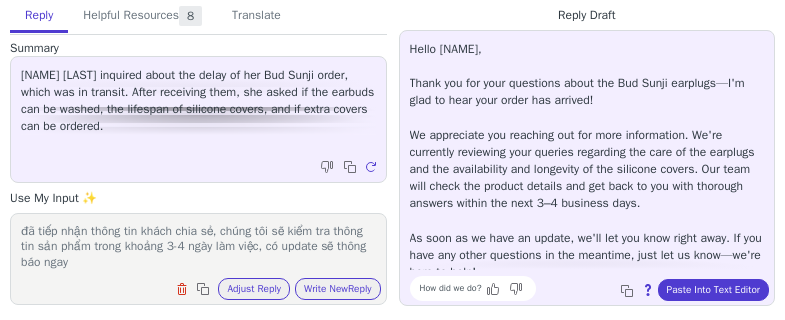 drag, startPoint x: 721, startPoint y: 275, endPoint x: 719, endPoint y: 243, distance: 32.06244 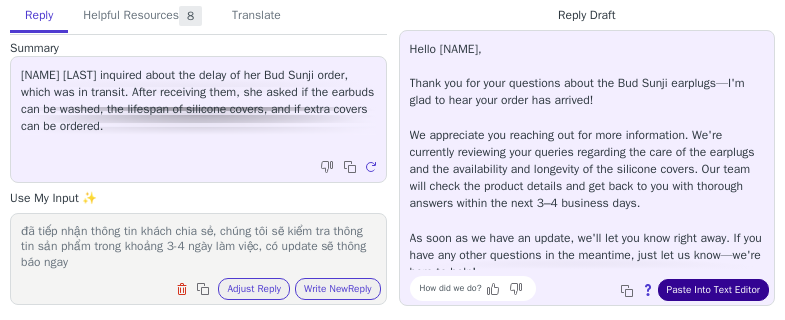 click on "Paste Into Text Editor" at bounding box center [713, 290] 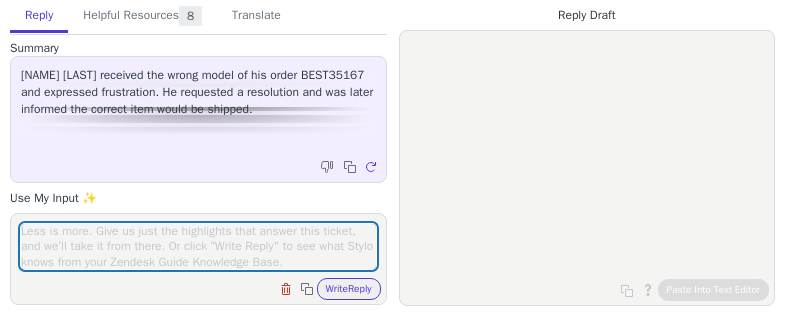 scroll, scrollTop: 0, scrollLeft: 0, axis: both 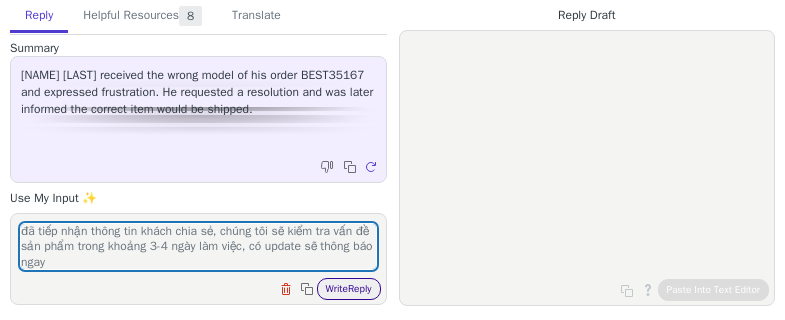 type on "đã tiếp nhận thông tin khách chia sẻ, chúng tôi sẽ kiểm tra vấn đề sản phẩm trong khoảng 3-4 ngày làm việc, có update sẽ thông báo ngay" 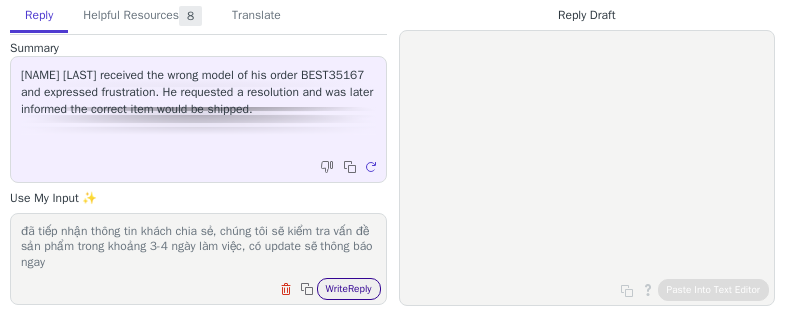 click on "Write  Reply" at bounding box center [349, 289] 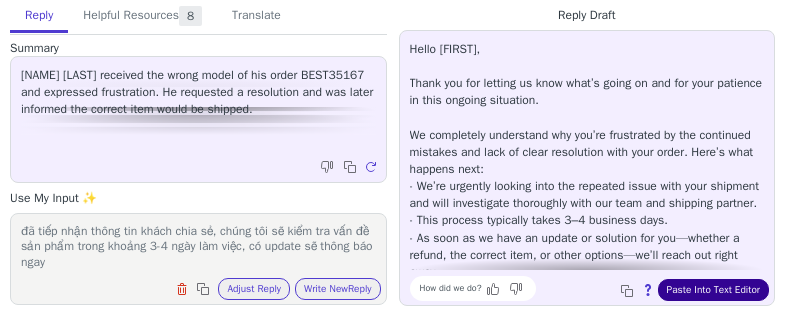 click on "Paste Into Text Editor" at bounding box center (713, 290) 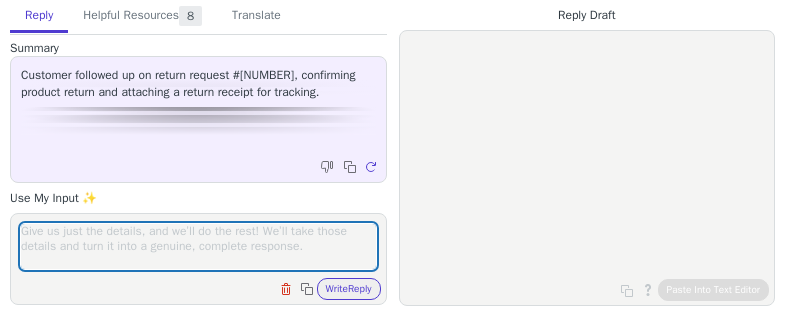 scroll, scrollTop: 0, scrollLeft: 0, axis: both 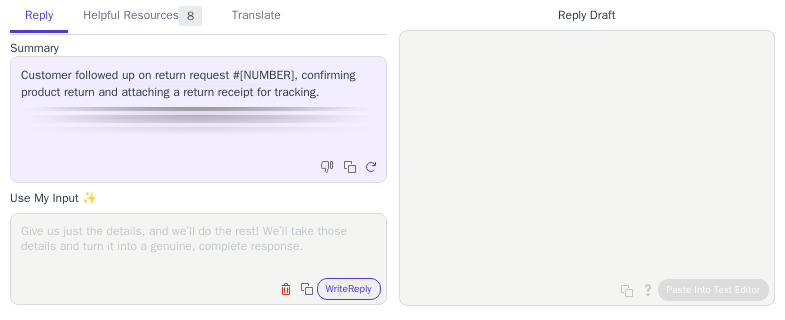 click at bounding box center (198, 246) 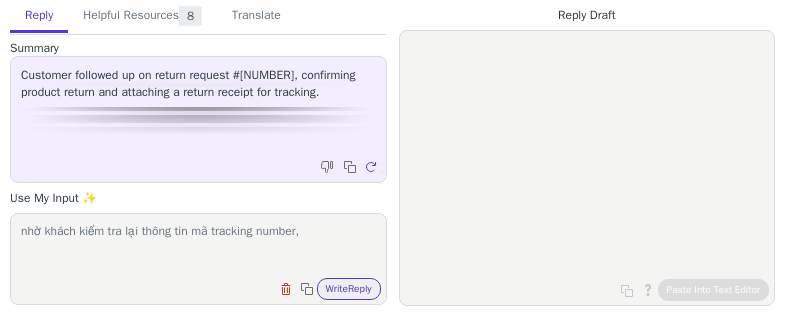 click on "nhờ khách kiểm tra lại thông tin mã tracking number," at bounding box center (198, 246) 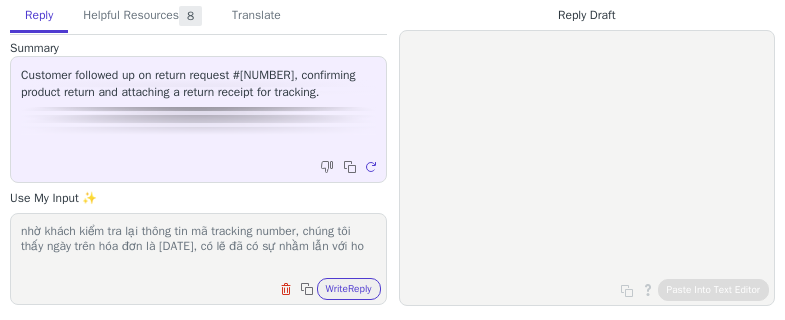 scroll, scrollTop: 0, scrollLeft: 0, axis: both 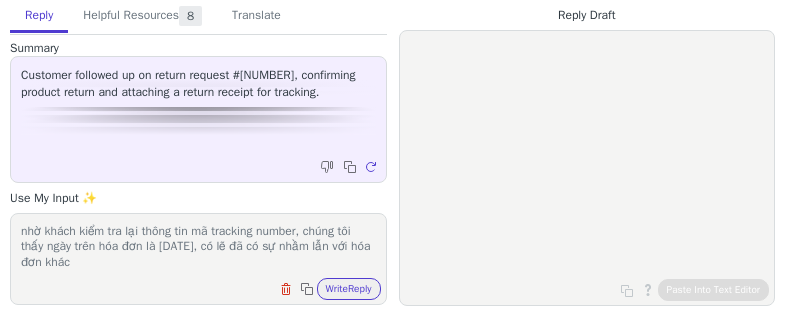 click on "nhờ khách kiểm tra lại thông tin mã tracking number, chúng tôi thấy ngày trên hóa đơn là May 7, 2025, có lẽ đã có sự nhầm lẫn với hóa đơn khác" at bounding box center [198, 246] 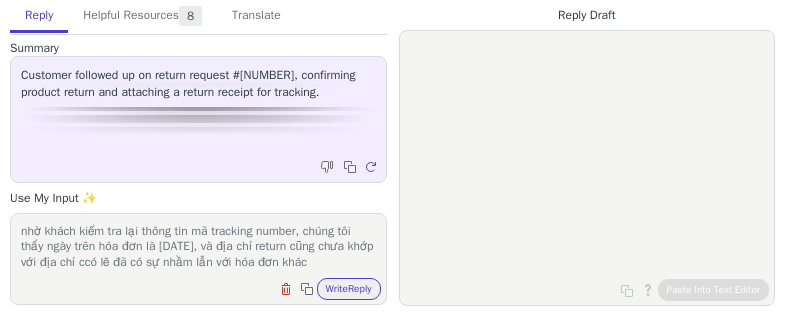 scroll, scrollTop: 1, scrollLeft: 0, axis: vertical 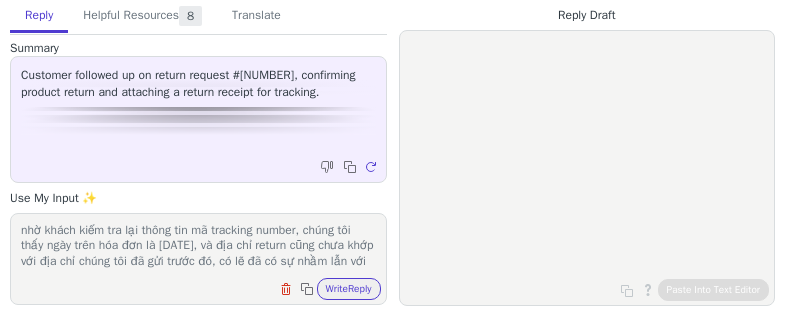 click on "nhờ khách kiểm tra lại thông tin mã tracking number, chúng tôi thấy ngày trên hóa đơn là May 7, 2025, và địa chỉ return cũng chưa khớp với địa chỉ chúng tôi đã gửi trước đó, có lẽ đã có sự nhầm lẫn với hóa đơn khác" at bounding box center (198, 246) 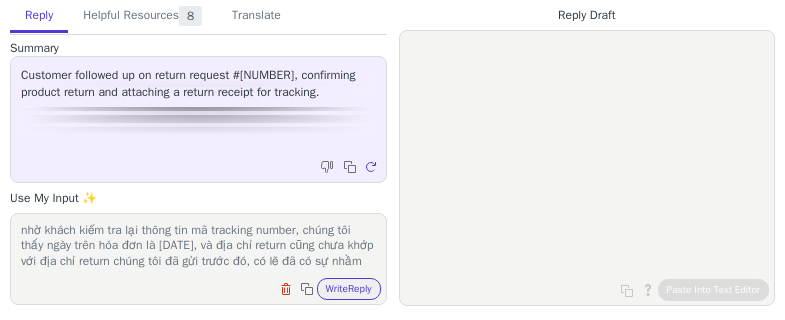 scroll, scrollTop: 16, scrollLeft: 0, axis: vertical 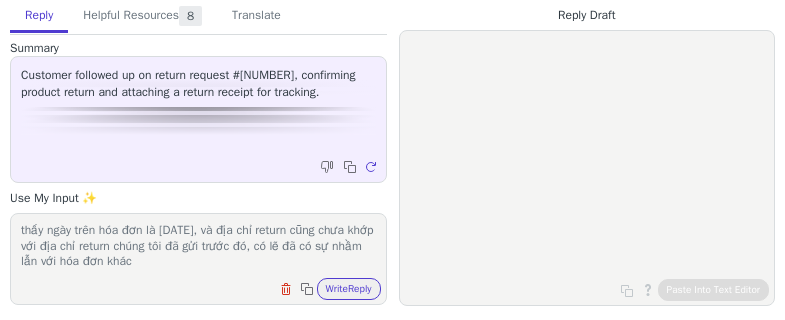 click on "nhờ khách kiểm tra lại thông tin mã tracking number, chúng tôi thấy ngày trên hóa đơn là May 7, 2025, và địa chỉ return cũng chưa khớp với địa chỉ return chúng tôi đã gửi trước đó, có lẽ đã có sự nhầm lẫn với hóa đơn khác" at bounding box center [198, 246] 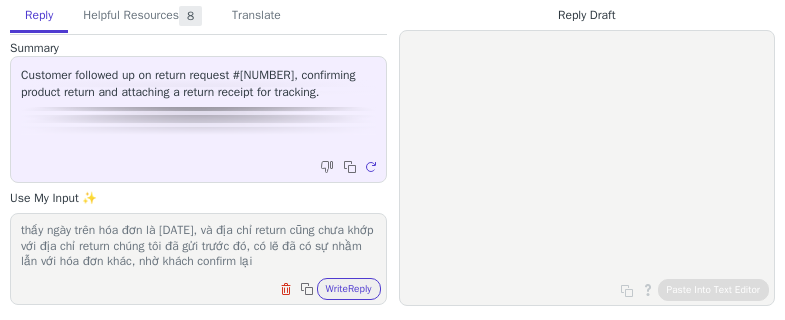 type on "nhờ khách kiểm tra lại thông tin mã tracking number, chúng tôi thấy ngày trên hóa đơn là May 7, 2025, và địa chỉ return cũng chưa khớp với địa chỉ return chúng tôi đã gửi trước đó, có lẽ đã có sự nhầm lẫn với hóa đơn khác, nhờ khách confirm lại" 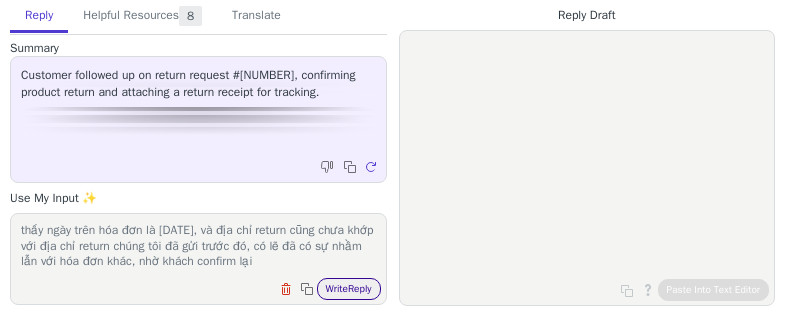 click on "Write  Reply" at bounding box center [349, 289] 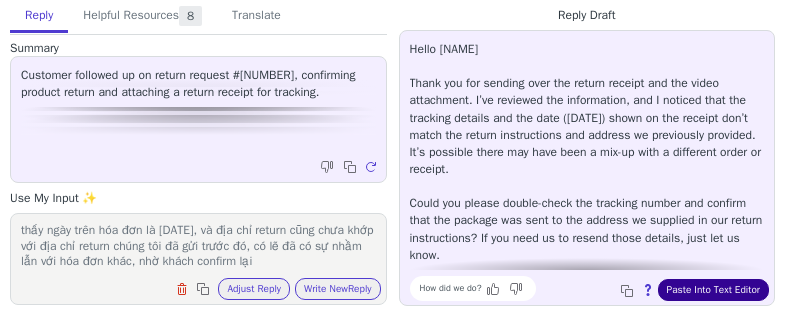 click on "Paste Into Text Editor" at bounding box center [713, 290] 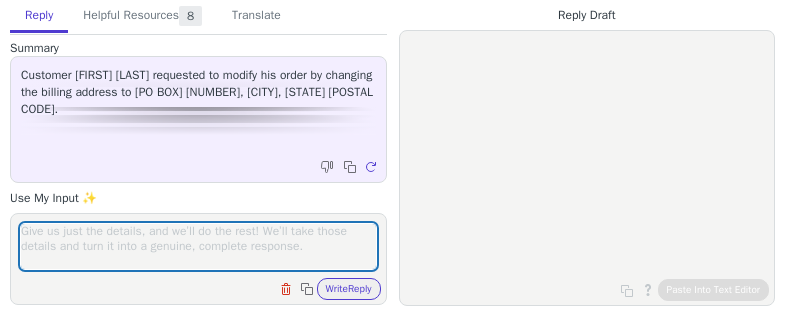 scroll, scrollTop: 0, scrollLeft: 0, axis: both 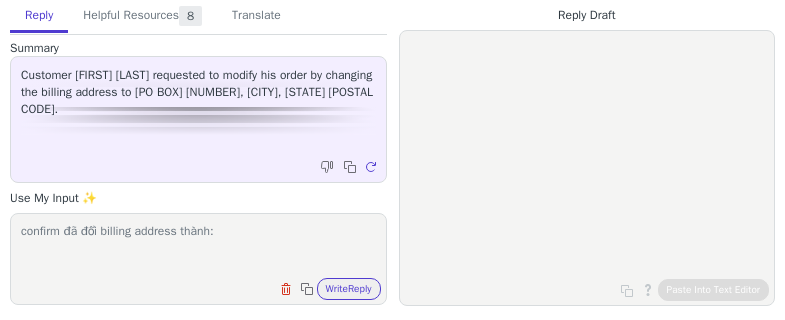 click on "confirm đã đổi billing address thành:" at bounding box center [198, 246] 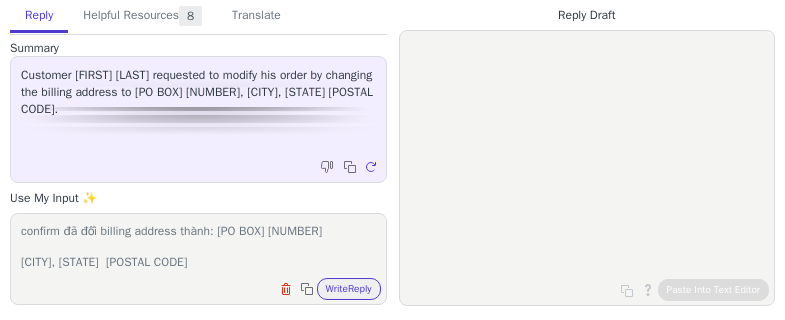 scroll, scrollTop: 0, scrollLeft: 0, axis: both 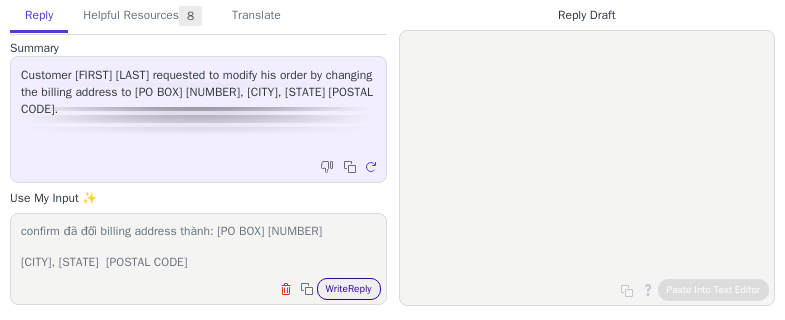 type on "confirm đã đổi billing address thành: [PO BOX] [NUMBER]
[CITY], [STATE]  [POSTAL CODE]" 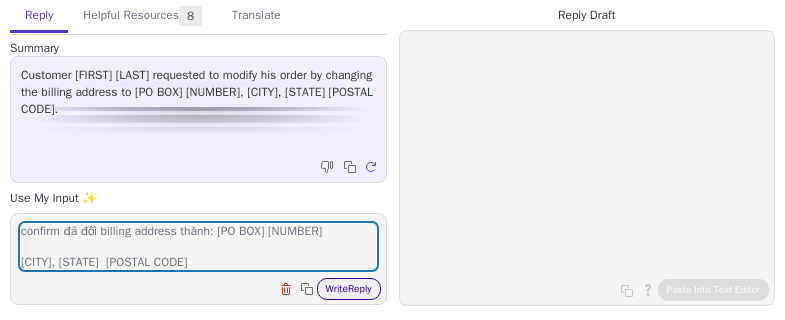click on "Write  Reply" at bounding box center (349, 289) 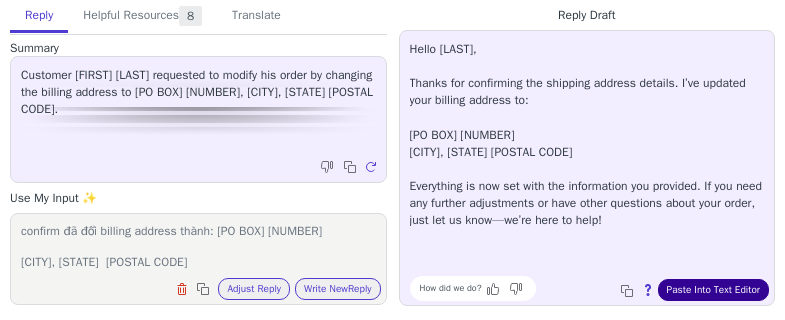 click on "Paste Into Text Editor" at bounding box center (713, 290) 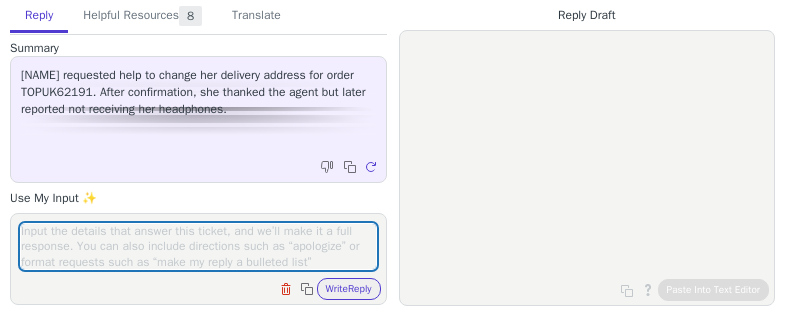 scroll, scrollTop: 0, scrollLeft: 0, axis: both 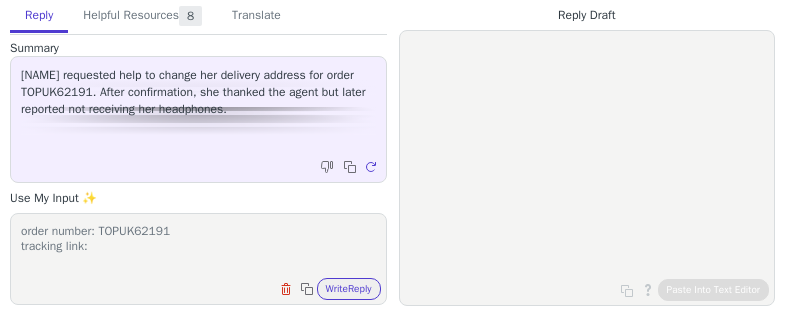paste on "https://www.yuntrack.com/parcelTracking?id=YT2516100703464819" 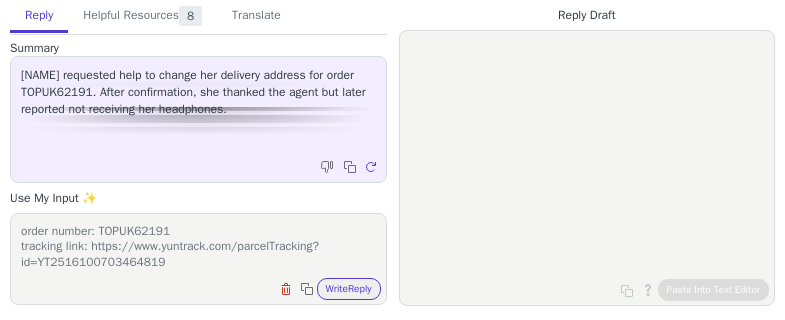 scroll, scrollTop: 16, scrollLeft: 0, axis: vertical 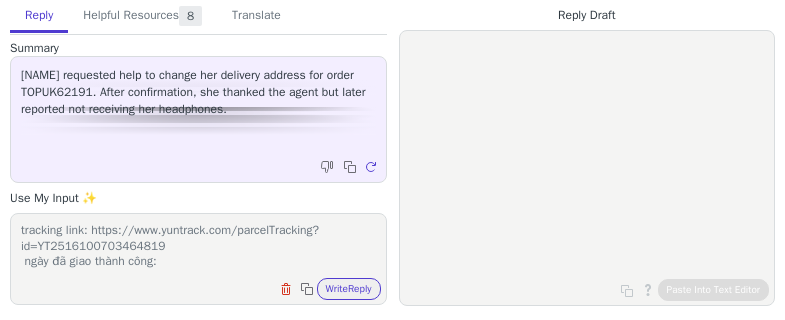 paste on "[DATE]" 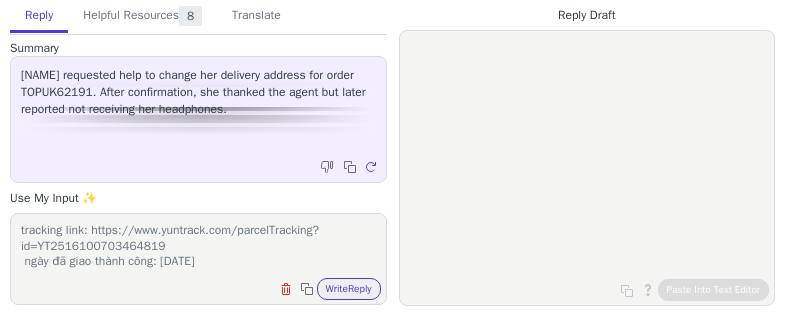 scroll, scrollTop: 32, scrollLeft: 0, axis: vertical 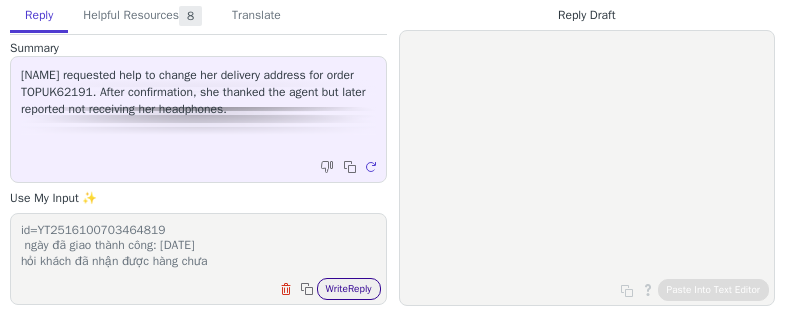 type on "order number: TOPUK62191
tracking link: https://www.yuntrack.com/parcelTracking?id=YT2516100703464819
ngày đã giao thành công: [DATE]
hỏi khách đã nhận được hàng chưa" 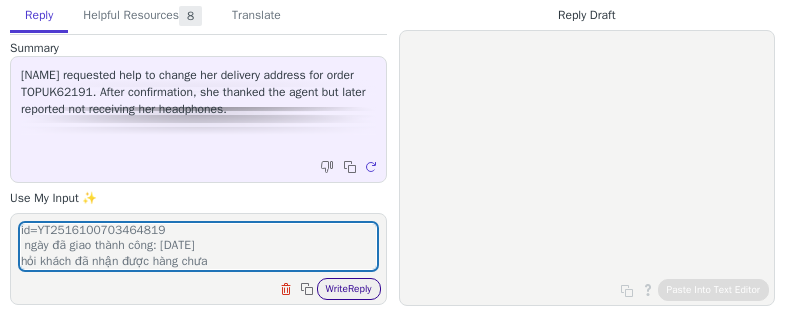 click on "Write  Reply" at bounding box center (349, 289) 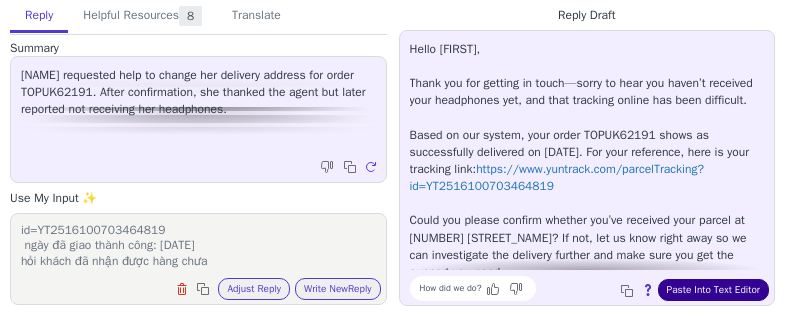 click on "Paste Into Text Editor" at bounding box center [713, 290] 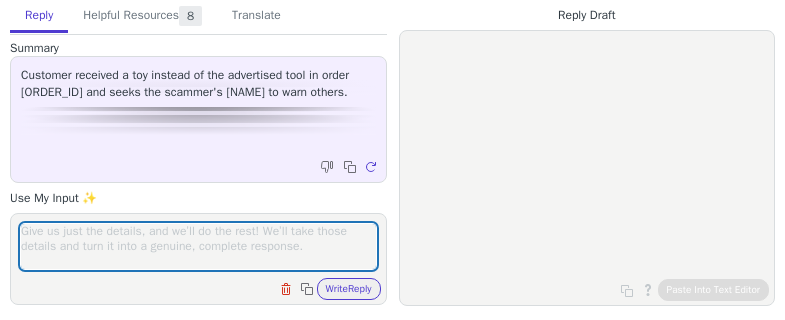 click at bounding box center (198, 246) 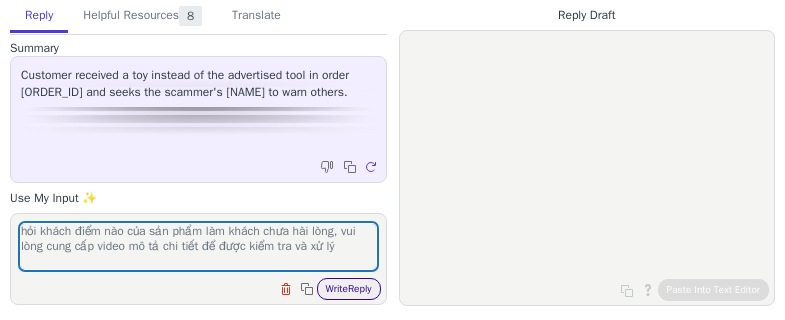 type on "hỏi khách điểm nào của sản phẩm làm khách chưa hài lòng, vui lòng cung cấp video mô tả chi tiết để được kiểm tra và xử lý" 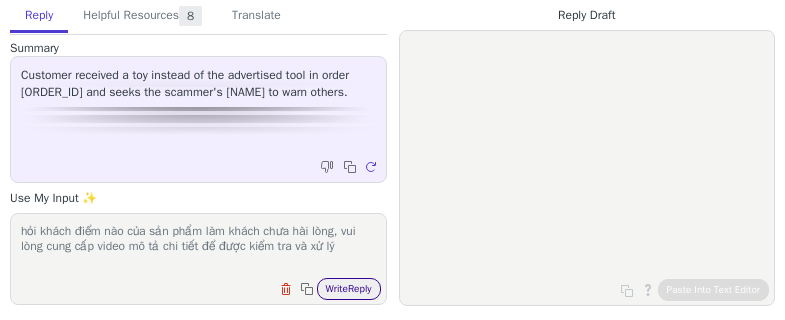 click on "Write  Reply" at bounding box center [349, 289] 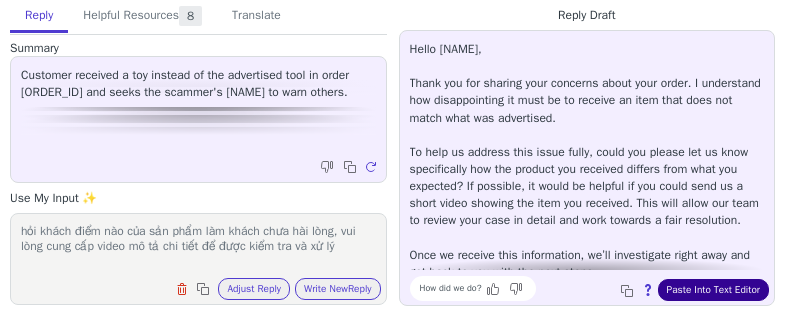 click on "Paste Into Text Editor" at bounding box center [713, 290] 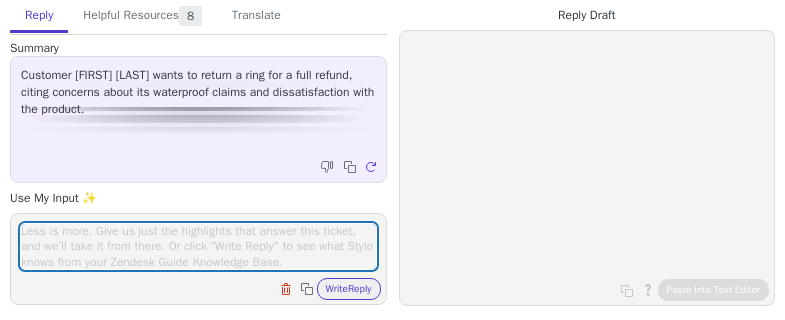 scroll, scrollTop: 0, scrollLeft: 0, axis: both 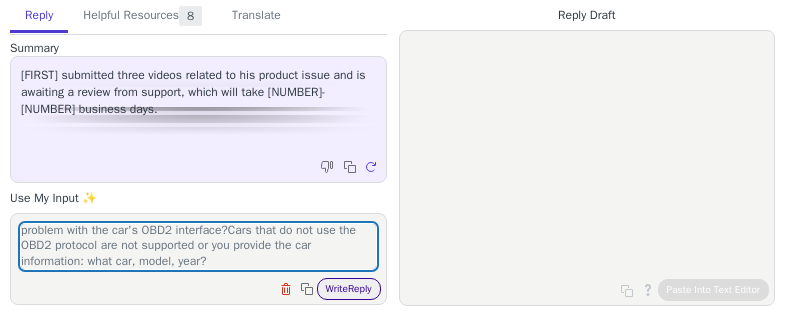 type on "nhờ khách confirm các câu  hỏi sau:
Is the car powered on?Is the OBD2 cable fully plugged in?Is there a problem with the car's OBD2 interface?Cars that do not use the OBD2 protocol are not supported or you provide the car information: what car, model, year?" 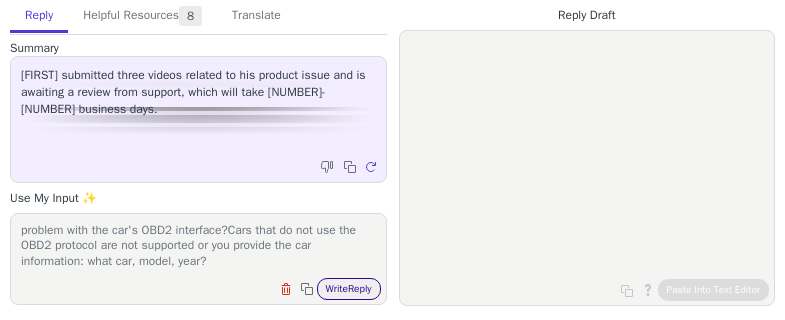 click on "Write  Reply" at bounding box center [349, 289] 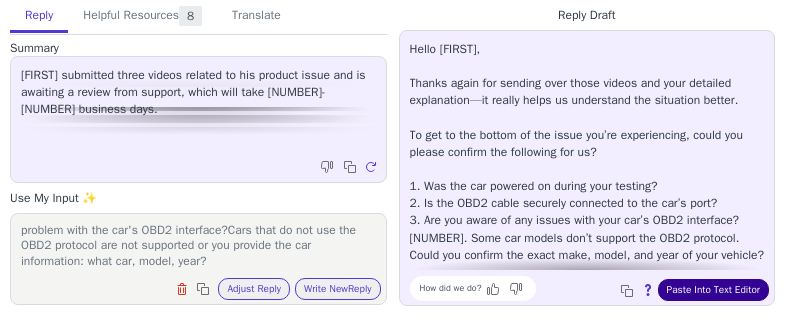 click on "Paste Into Text Editor" at bounding box center [713, 290] 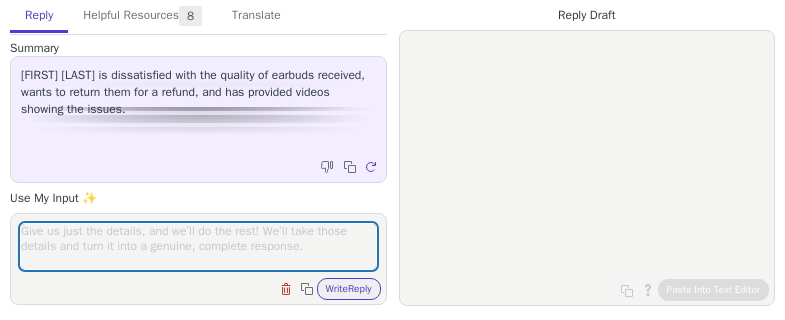 scroll, scrollTop: 0, scrollLeft: 0, axis: both 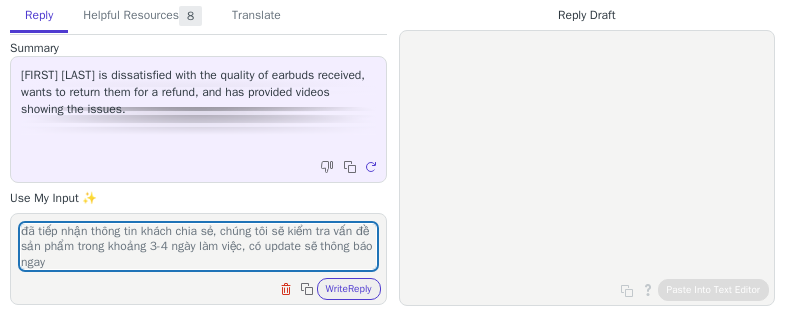 type on "đã tiếp nhận thông tin khách chia sẻ, chúng tôi sẽ kiểm tra vấn đề sản phẩm trong khoảng 3-4 ngày làm việc, có update sẽ thông báo ngay" 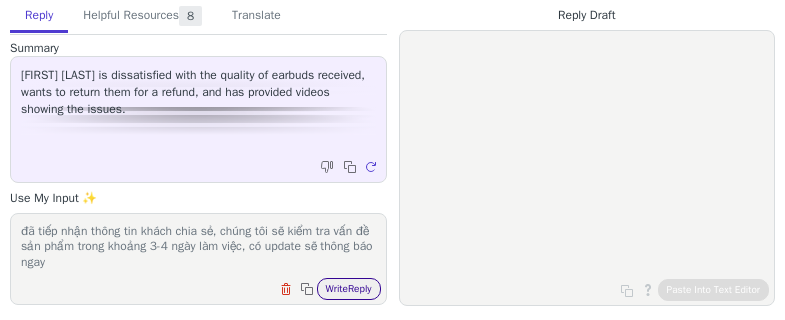 click on "Write  Reply" at bounding box center (349, 289) 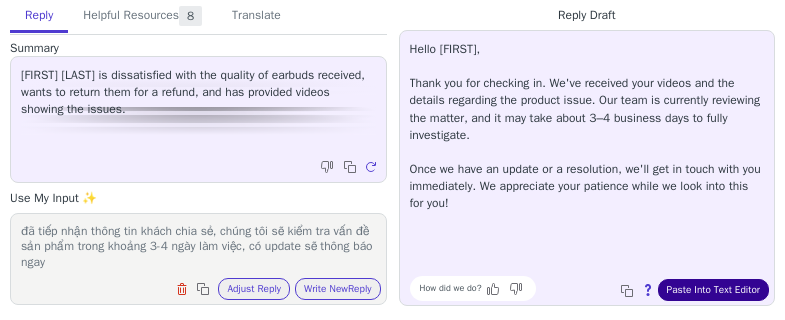 click on "Paste Into Text Editor" at bounding box center (713, 290) 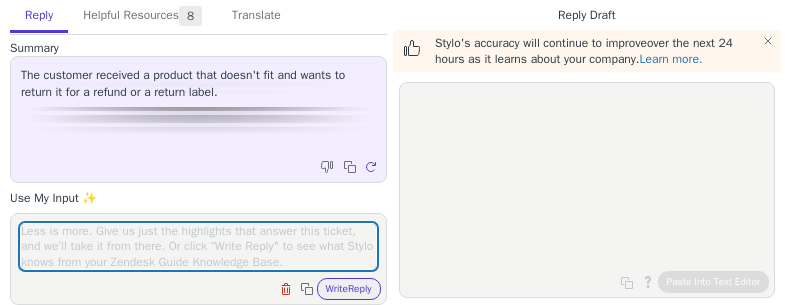 scroll, scrollTop: 0, scrollLeft: 0, axis: both 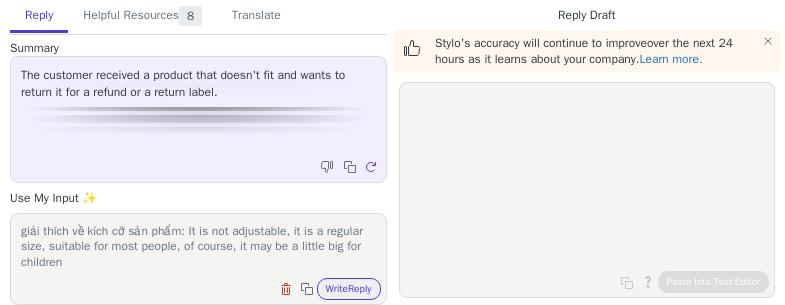 click at bounding box center (0, 0) 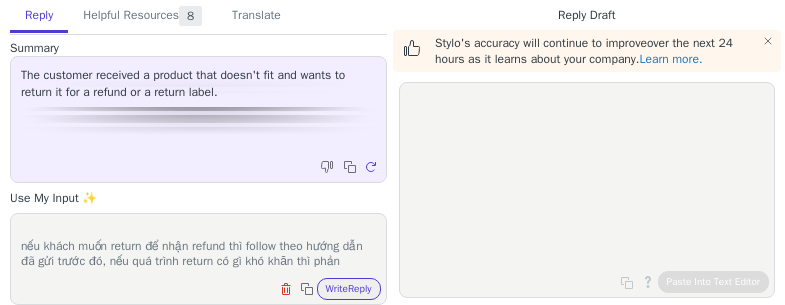 scroll, scrollTop: 62, scrollLeft: 0, axis: vertical 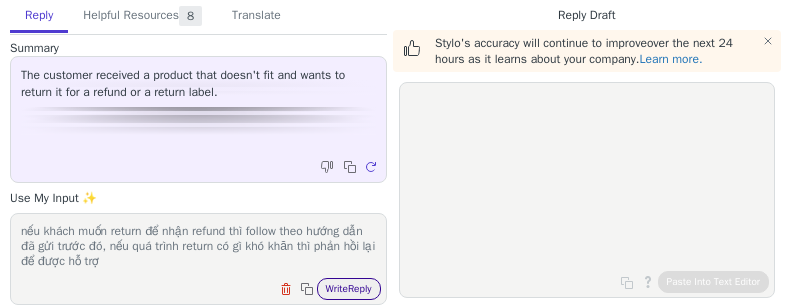 type on "giải thích về kích cỡ sản phẩm: It is not adjustable, it is a regular size, suitable for most people, of course, it may be a little big for children
nếu khách muốn return để nhận refund thì follow theo hướng dẫn đã gửi trước đó, nếu quá trình return có gì khó khăn thì phản hồi lại để được hỗ trợ" 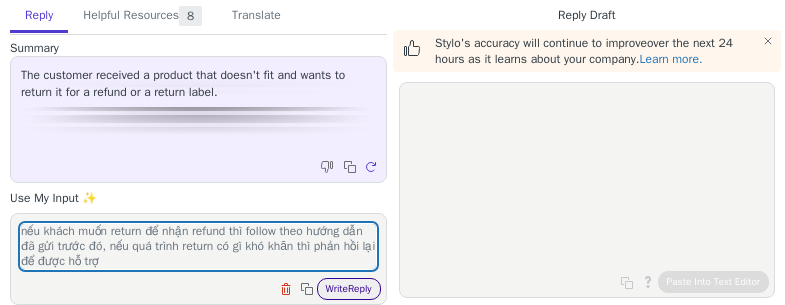 click on "Write  Reply" at bounding box center (349, 289) 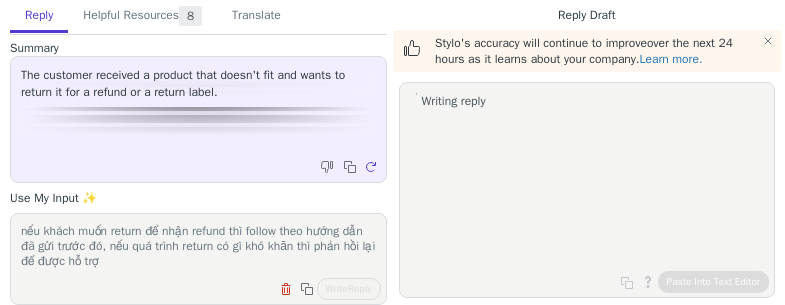 click on "Writing reply" at bounding box center (0, 0) 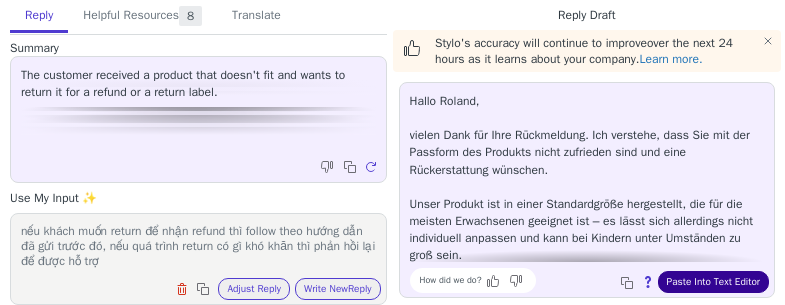 click on "Paste Into Text Editor" at bounding box center [713, 282] 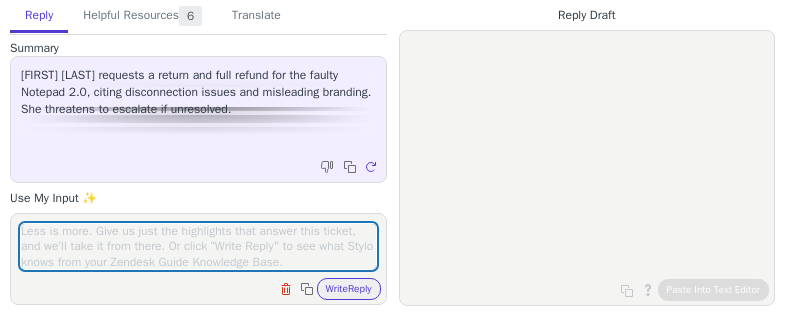 scroll, scrollTop: 0, scrollLeft: 0, axis: both 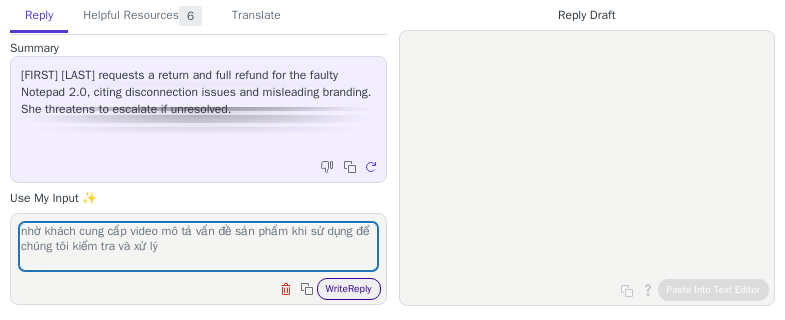 type on "nhờ khách cung cấp video mô tả vấn đề sản phẩm khi sử dụng để chúng tôi kiểm tra và xử lý" 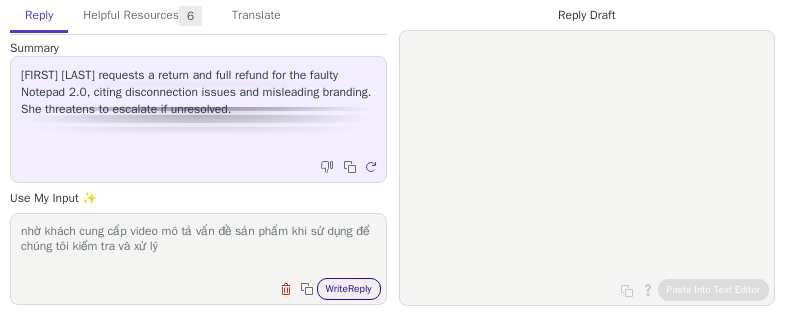 click on "Write  Reply" at bounding box center (349, 289) 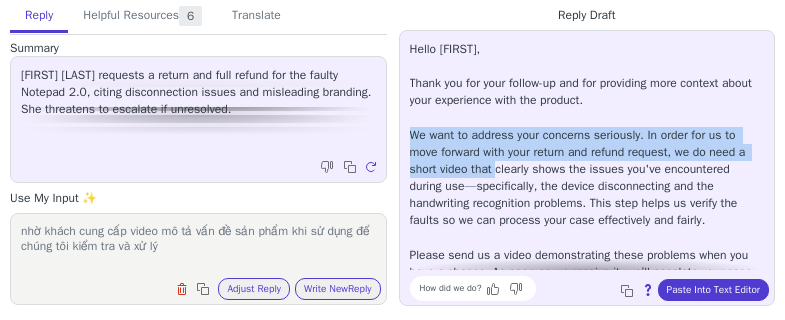 drag, startPoint x: 403, startPoint y: 131, endPoint x: 506, endPoint y: 177, distance: 112.805145 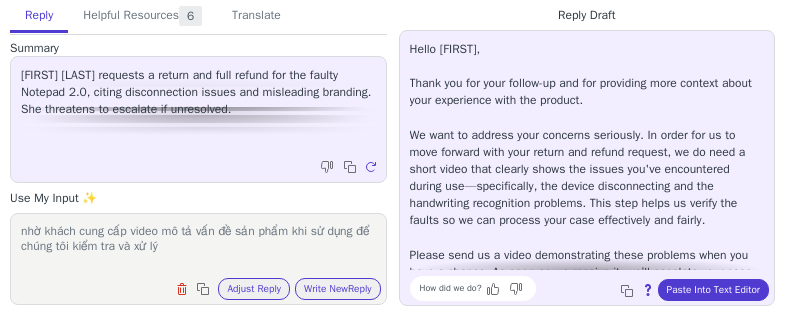 click on "Hello Jeanne, Thank you for your follow-up and for providing more context about your experience with the product. We want to address your concerns seriously. In order for us to move forward with your return and refund request, we do need a short video that clearly shows the issues you've encountered during use—specifically, the device disconnecting and the handwriting recognition problems. This step helps us verify the faults so we can process your case effectively and fairly. Please send us a video demonstrating these problems when you have a chance. As soon as we receive it, we’ll escalate your case for review and update you with the next steps for your return and refund. We appreciate your patience and understanding, and we’re here to support you through this process." at bounding box center [587, 204] 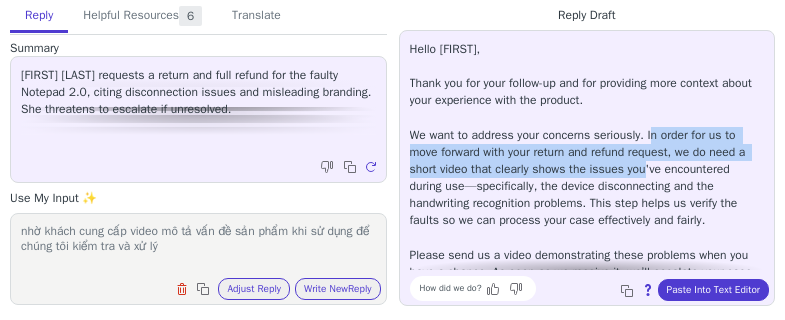 drag, startPoint x: 648, startPoint y: 133, endPoint x: 652, endPoint y: 162, distance: 29.274563 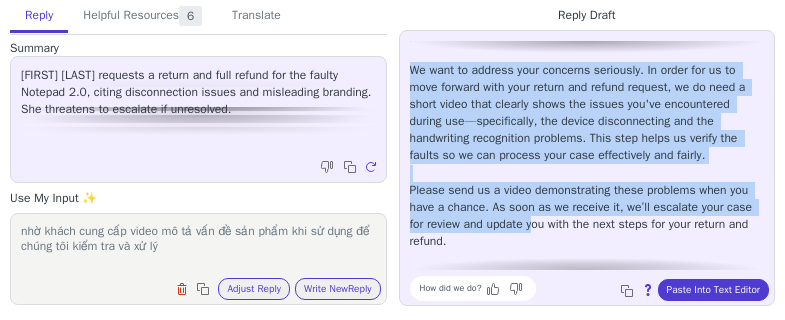 scroll, scrollTop: 96, scrollLeft: 0, axis: vertical 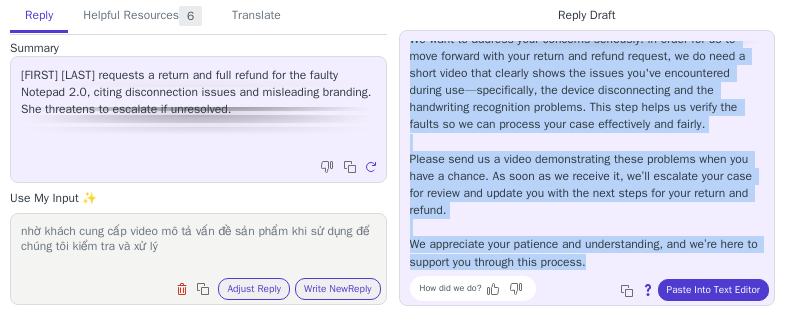 drag, startPoint x: 408, startPoint y: 133, endPoint x: 612, endPoint y: 255, distance: 237.69728 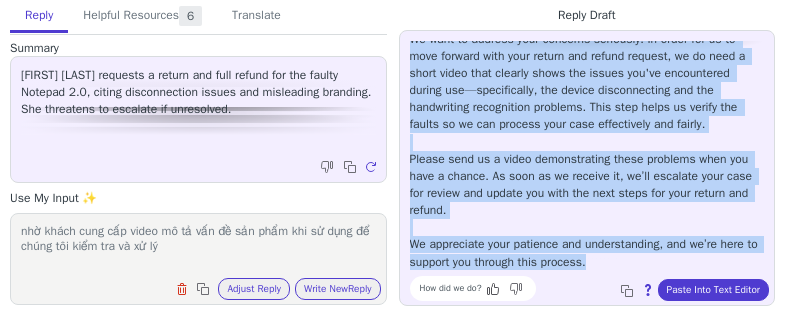 copy on "We want to address your concerns seriously. In order for us to move forward with your return and refund request, we do need a short video that clearly shows the issues you've encountered during use—specifically, the device disconnecting and the handwriting recognition problems. This step helps us verify the faults so we can process your case effectively and fairly. Please send us a video demonstrating these problems when you have a chance. As soon as we receive it, we’ll escalate your case for review and update you with the next steps for your return and refund. We appreciate your patience and understanding, and we’re here to support you through this process." 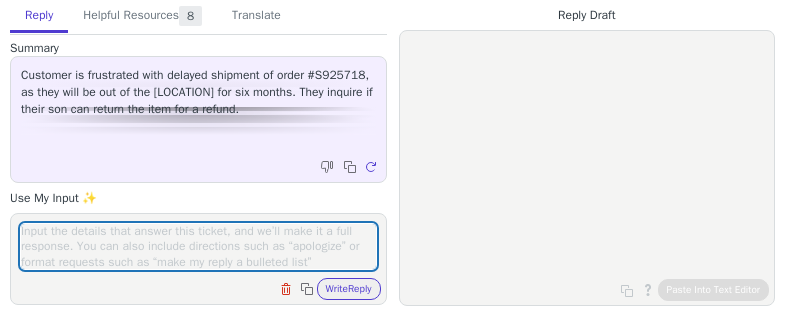 scroll, scrollTop: 0, scrollLeft: 0, axis: both 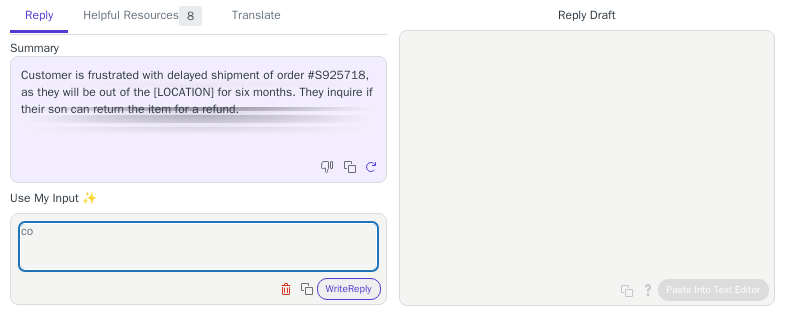 type on "c" 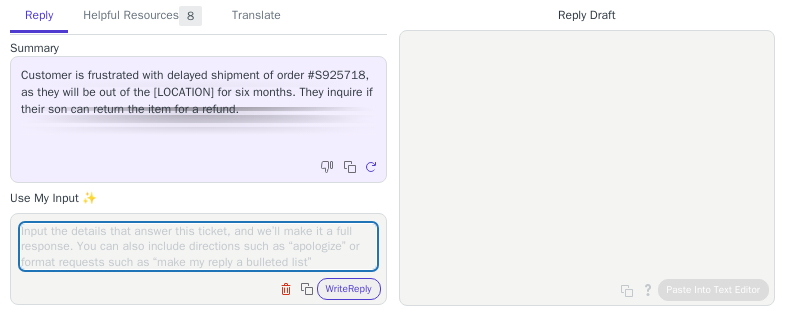 type on "ỏ" 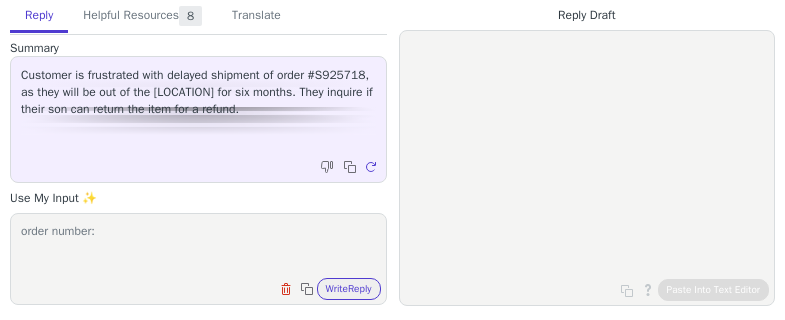 paste on "#S925718" 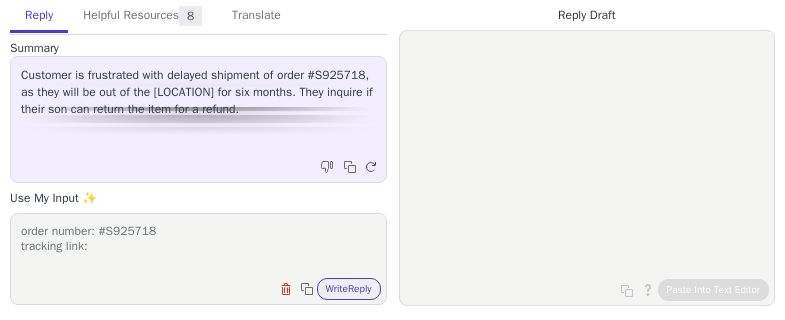 paste on "https://www.yuntrack.com/parcelTracking?id=YT2516200704075679" 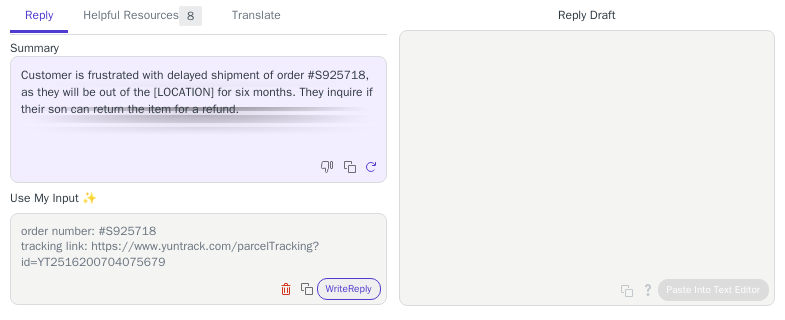 scroll, scrollTop: 16, scrollLeft: 0, axis: vertical 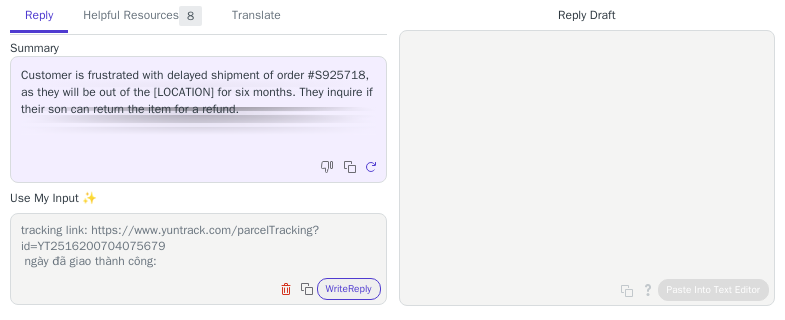 paste on "[DATE]" 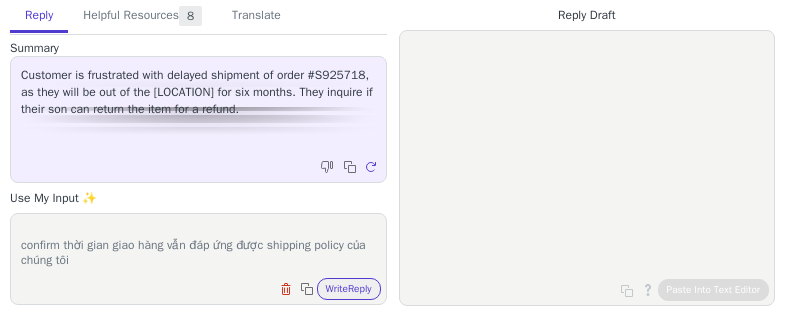 scroll, scrollTop: 93, scrollLeft: 0, axis: vertical 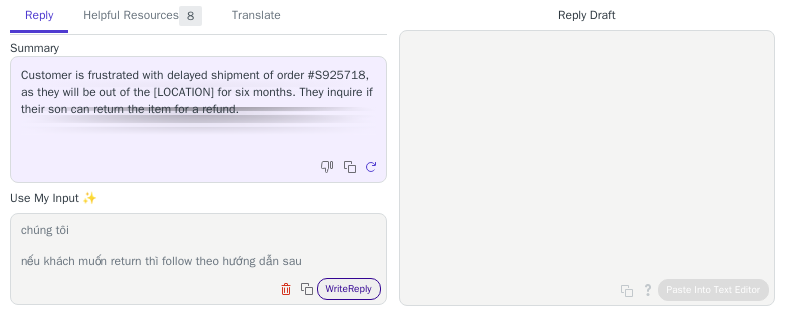 type on "order number: #S925718
tracking link: https://www.yuntrack.com/parcelTracking?id=YT2516200704075679
ngày đã giao thành công: [DATE]
confirm thời gian giao hàng vẫn đáp ứng được shipping policy của chúng tôi
nếu khách muốn return thì follow theo hướng dẫn sau" 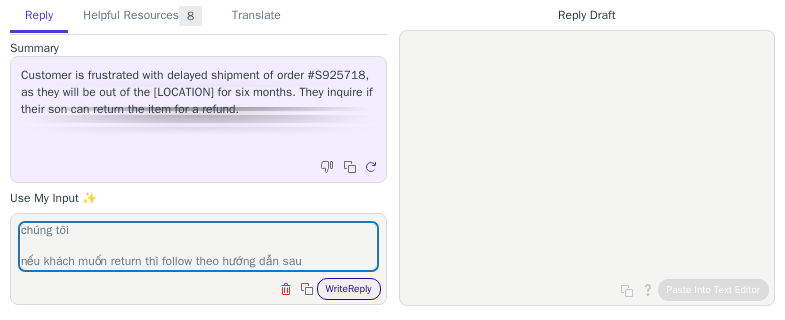 click on "Write  Reply" at bounding box center [349, 289] 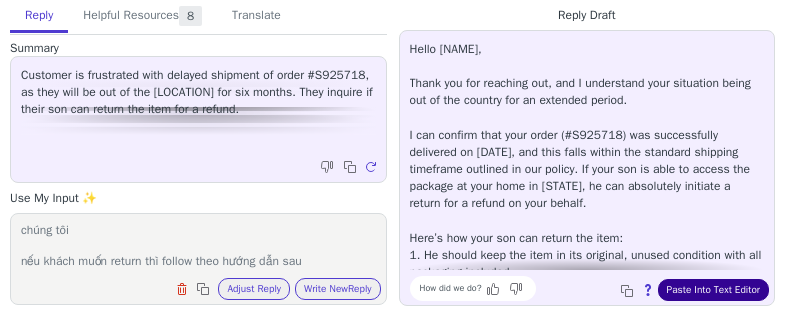 click on "Paste Into Text Editor" at bounding box center [713, 290] 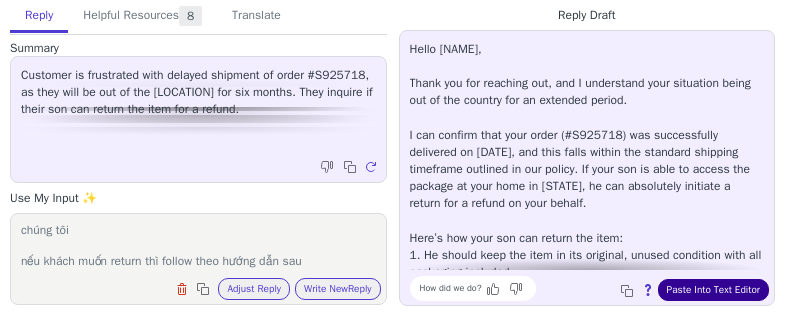 click on "Paste Into Text Editor" at bounding box center (713, 290) 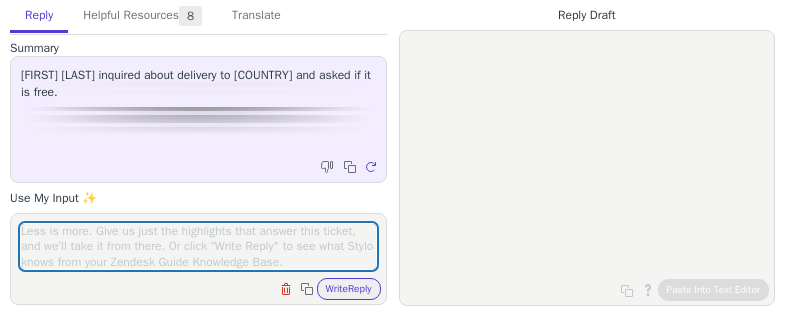 click at bounding box center (198, 246) 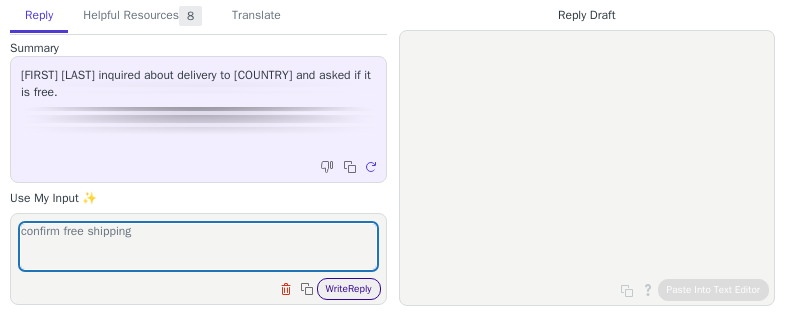 type on "confirm free shipping" 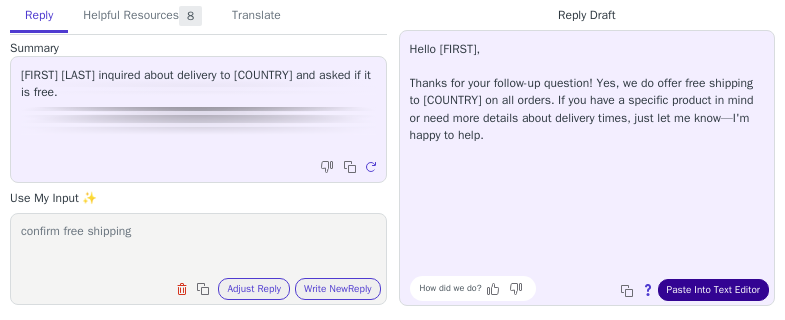 click on "Paste Into Text Editor" at bounding box center [713, 290] 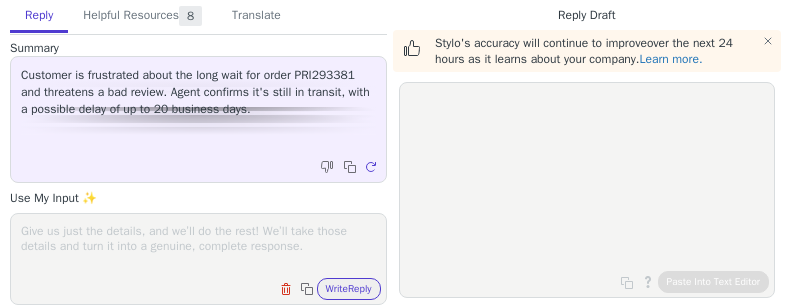 scroll, scrollTop: 0, scrollLeft: 0, axis: both 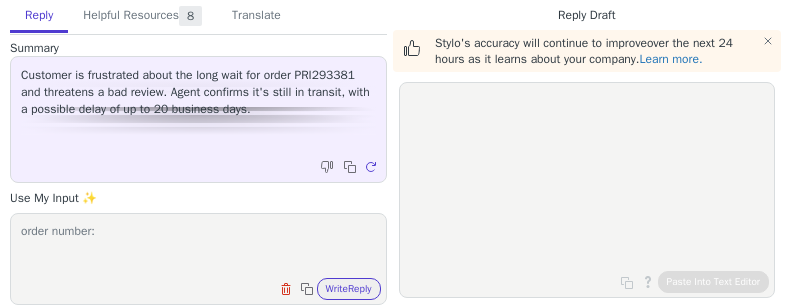 paste on "PRI293381" 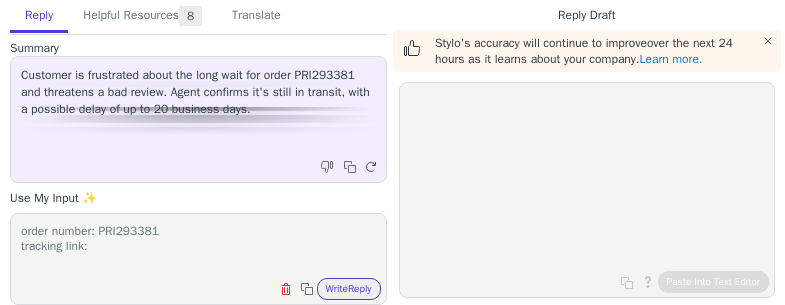 paste on "https://www.yuntrack.com/parcelTracking?id=YT2515900705437205" 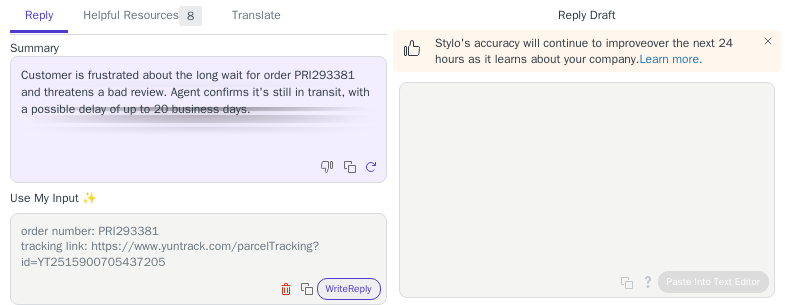 scroll, scrollTop: 16, scrollLeft: 0, axis: vertical 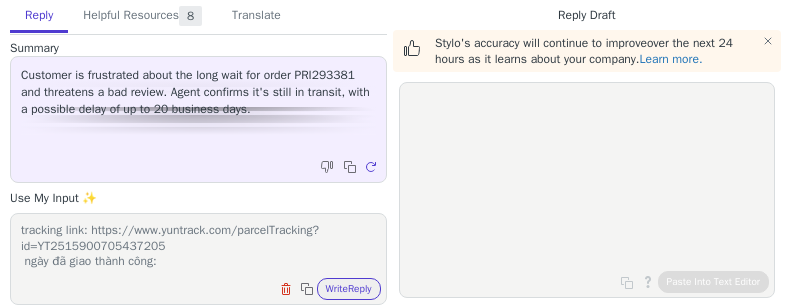 paste on "[DATE]" 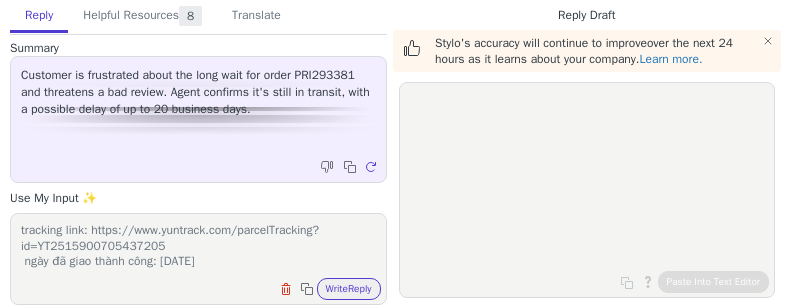 scroll, scrollTop: 32, scrollLeft: 0, axis: vertical 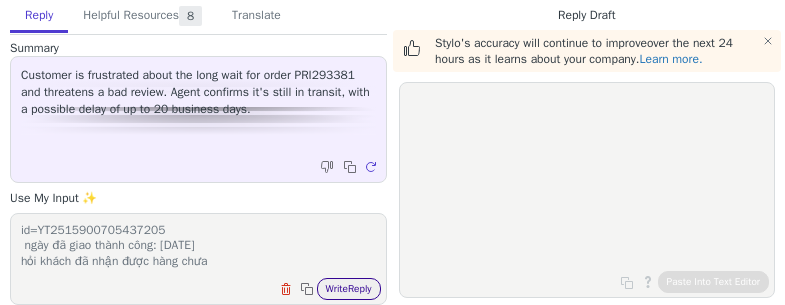 type on "order number: PRI293381
tracking link: https://www.yuntrack.com/parcelTracking?id=YT2515900705437205
ngày đã giao thành công: [DATE]
hỏi khách đã nhận được hàng chưa" 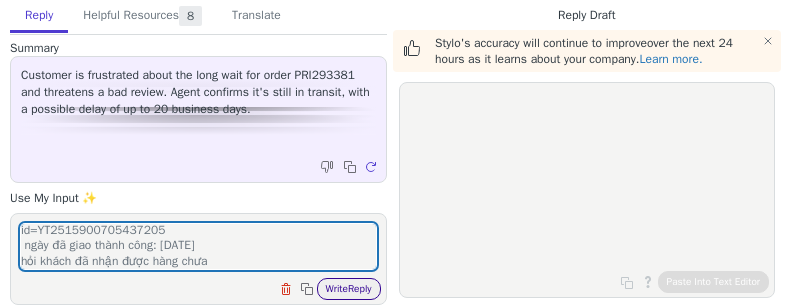 click on "Write  Reply" at bounding box center [349, 289] 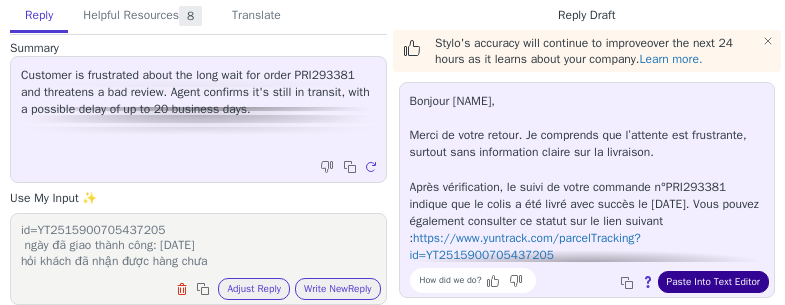 click on "Paste Into Text Editor" at bounding box center [713, 282] 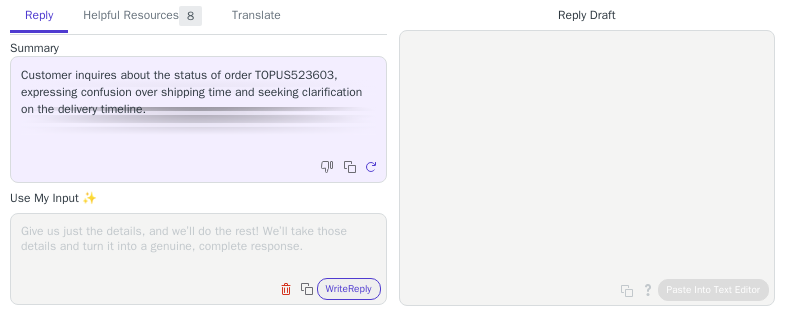 scroll, scrollTop: 0, scrollLeft: 0, axis: both 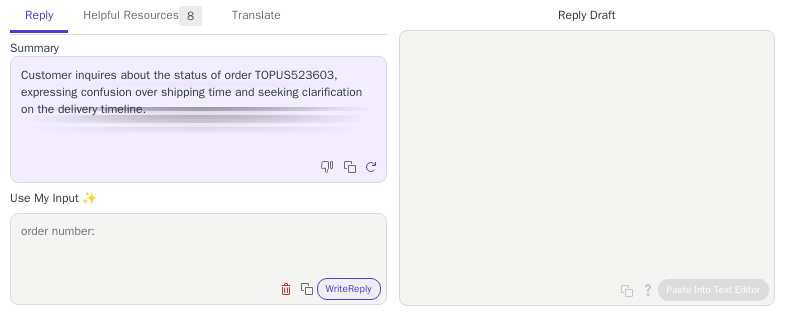 paste on "TOPUS523603" 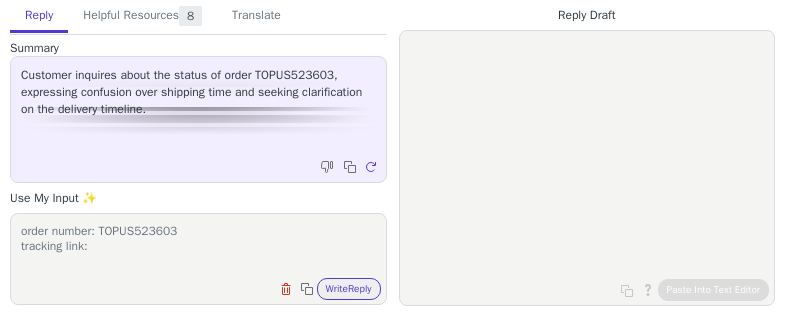 paste on "https://www.yuntrack.com/parcelTracking?id=YT2515600701353998" 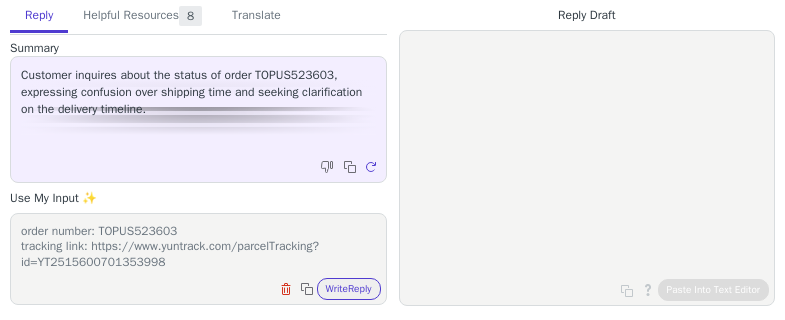 scroll, scrollTop: 16, scrollLeft: 0, axis: vertical 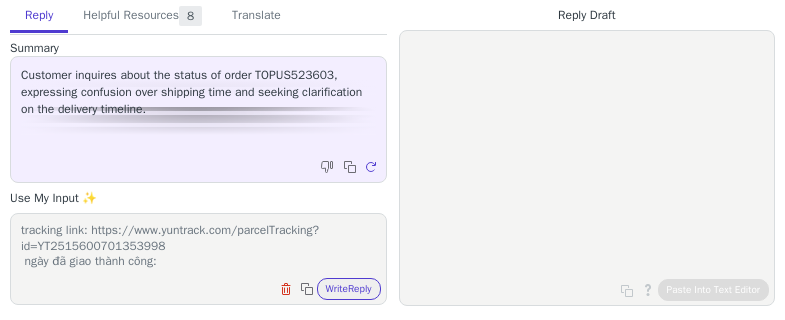 paste on "[DATE]" 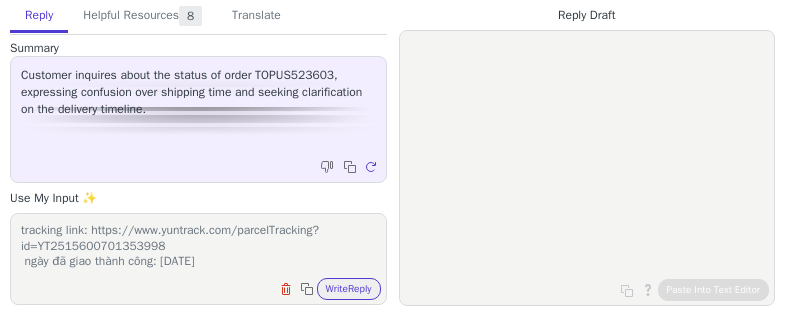 scroll, scrollTop: 32, scrollLeft: 0, axis: vertical 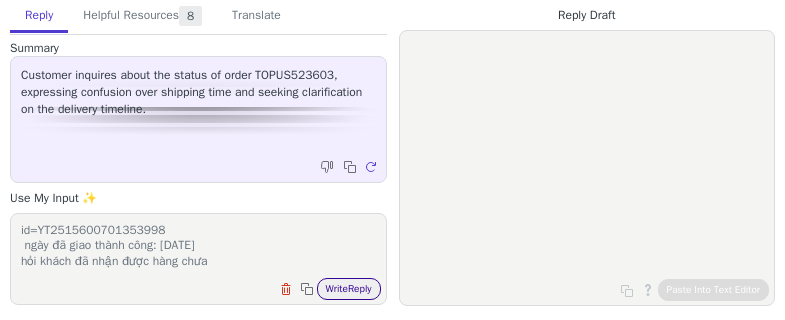 type on "order number: TOPUS523603
tracking link: https://www.yuntrack.com/parcelTracking?id=YT2515600701353998
ngày đã giao thành công: [DATE]
hỏi khách đã nhận được hàng chưa" 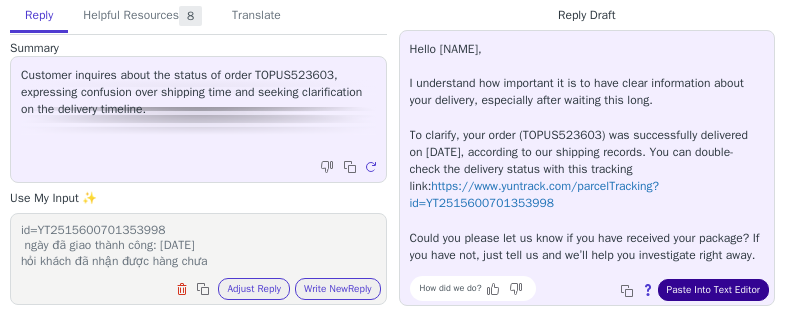 click on "Paste Into Text Editor" at bounding box center (713, 290) 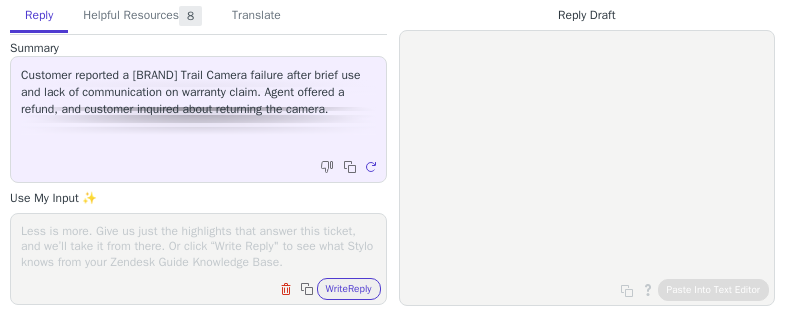 scroll, scrollTop: 0, scrollLeft: 0, axis: both 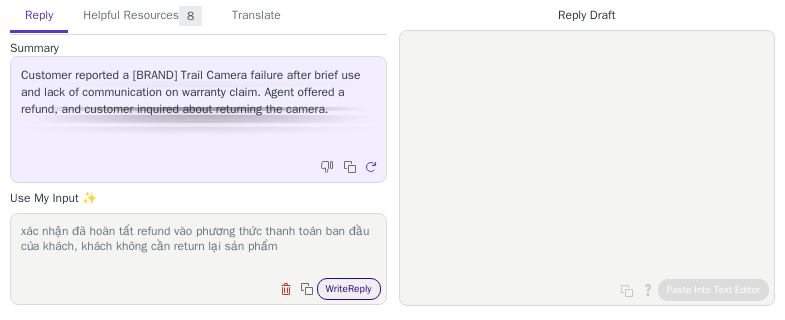 type on "xác nhận đã hoàn tất refund vào phương thức thanh toán ban đầu của khách, khách không cần return lại sản phẩm" 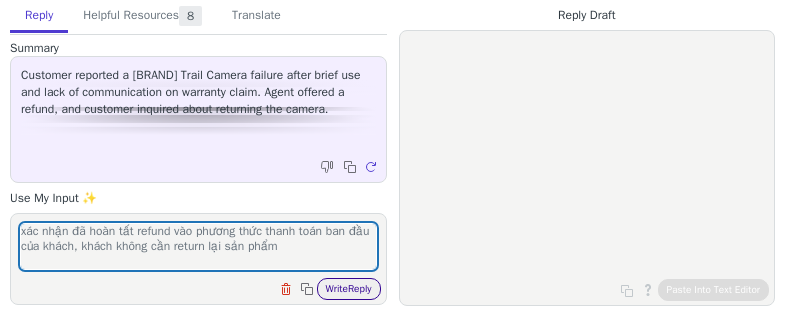 click on "Write  Reply" at bounding box center (349, 289) 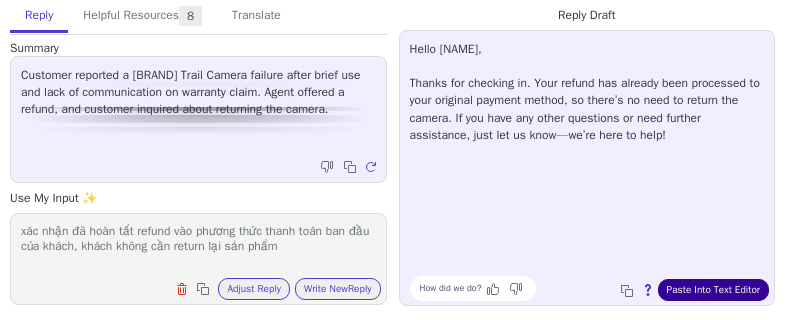 click on "Paste Into Text Editor" at bounding box center (713, 290) 